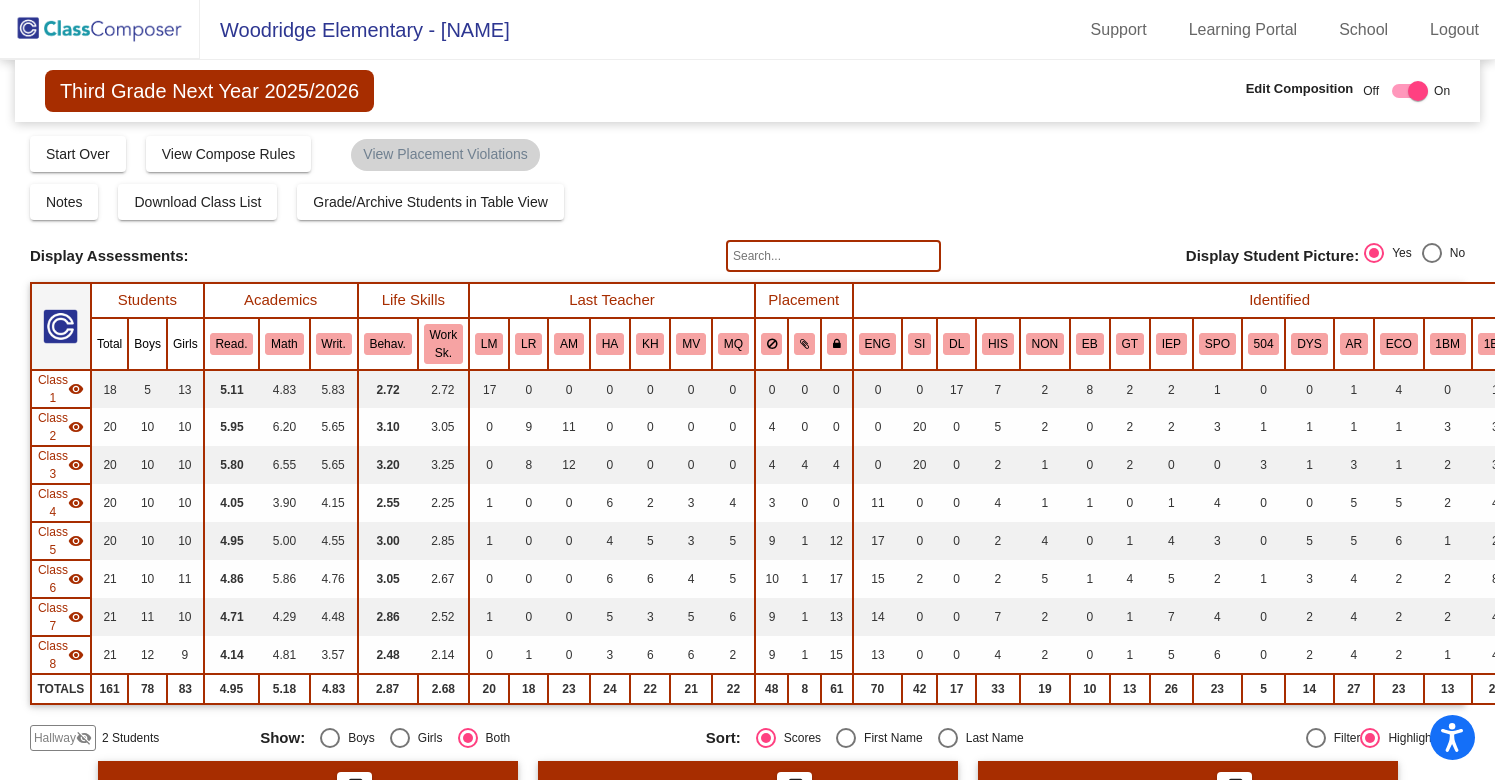 scroll, scrollTop: 0, scrollLeft: 0, axis: both 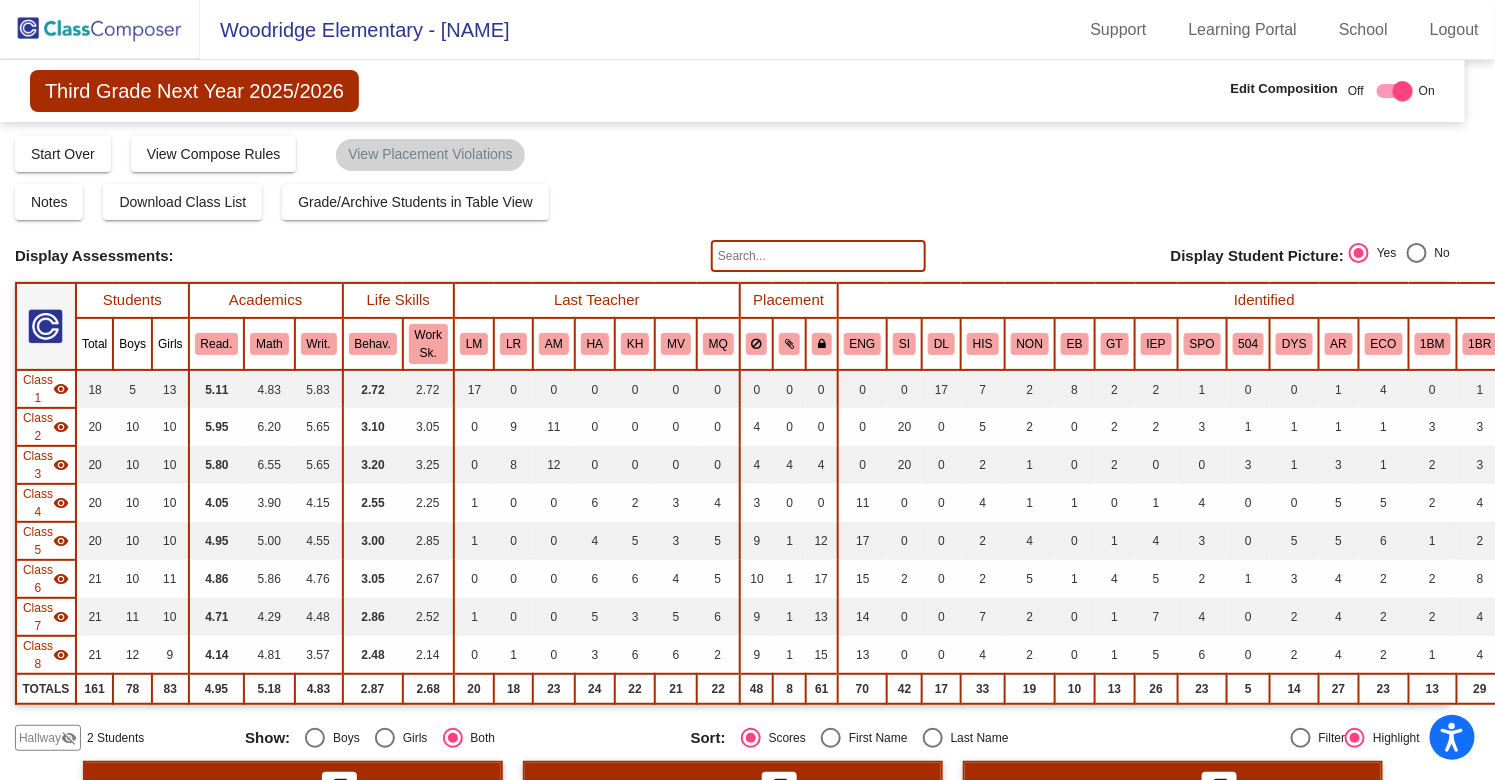 click 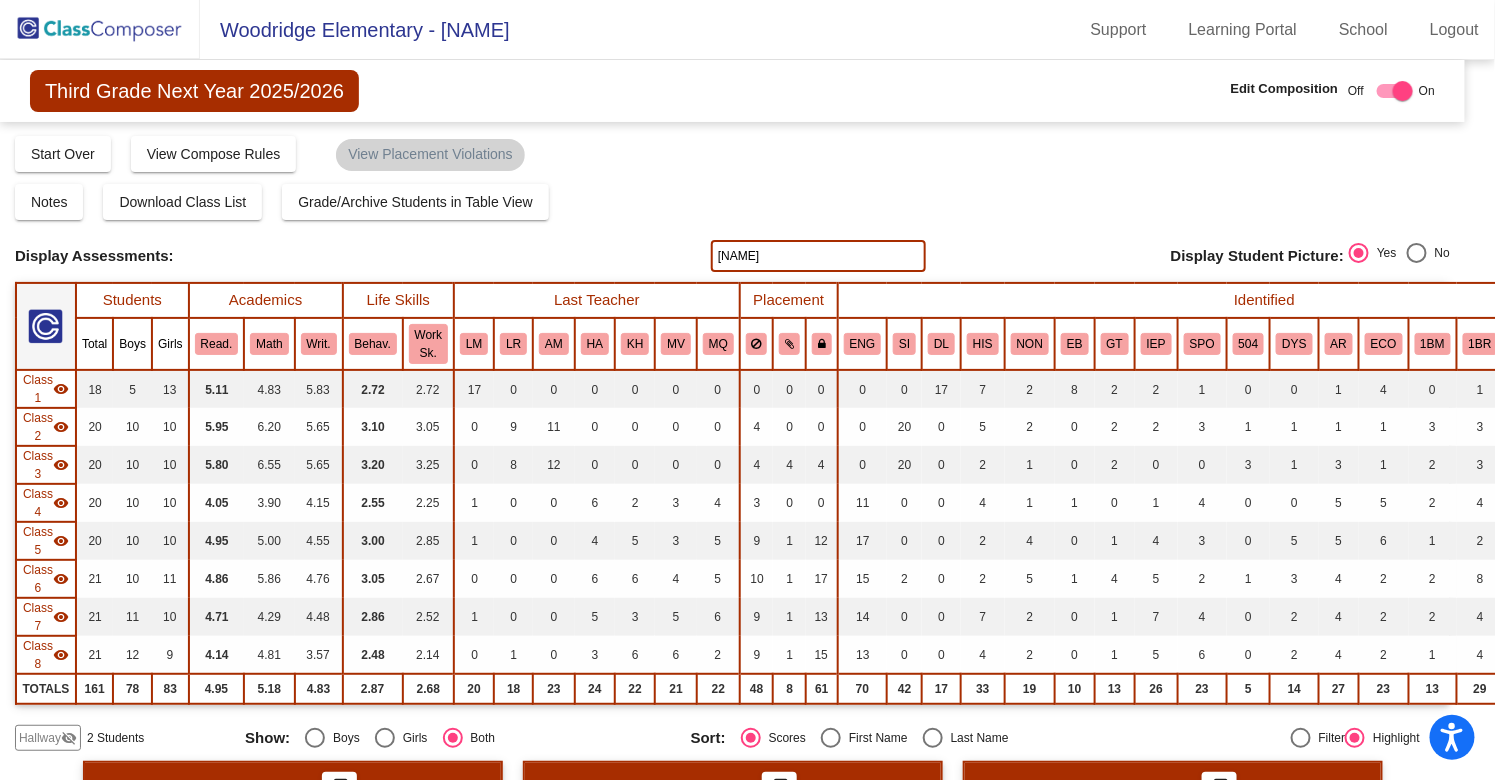 type on "[NAME]" 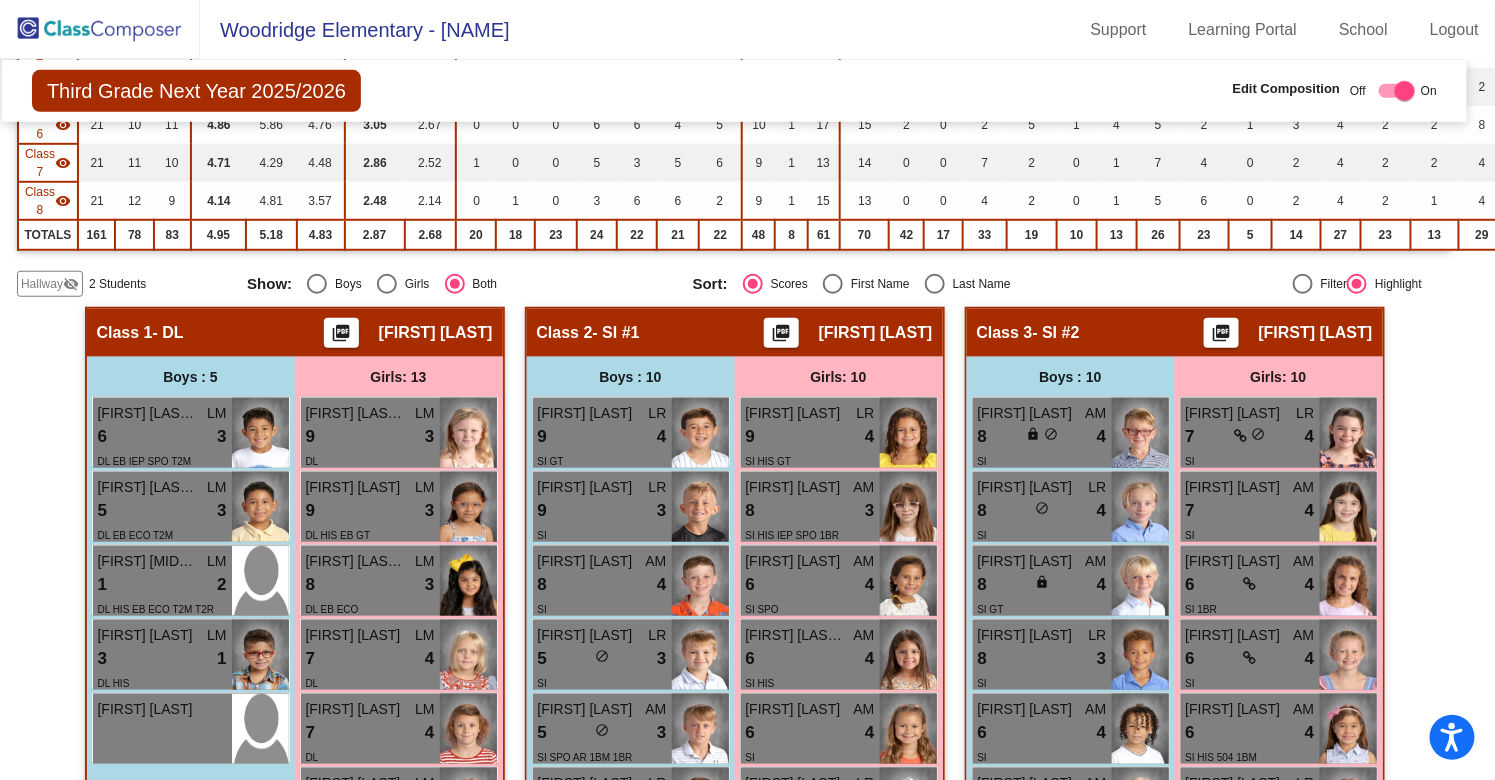 scroll, scrollTop: 0, scrollLeft: 13, axis: horizontal 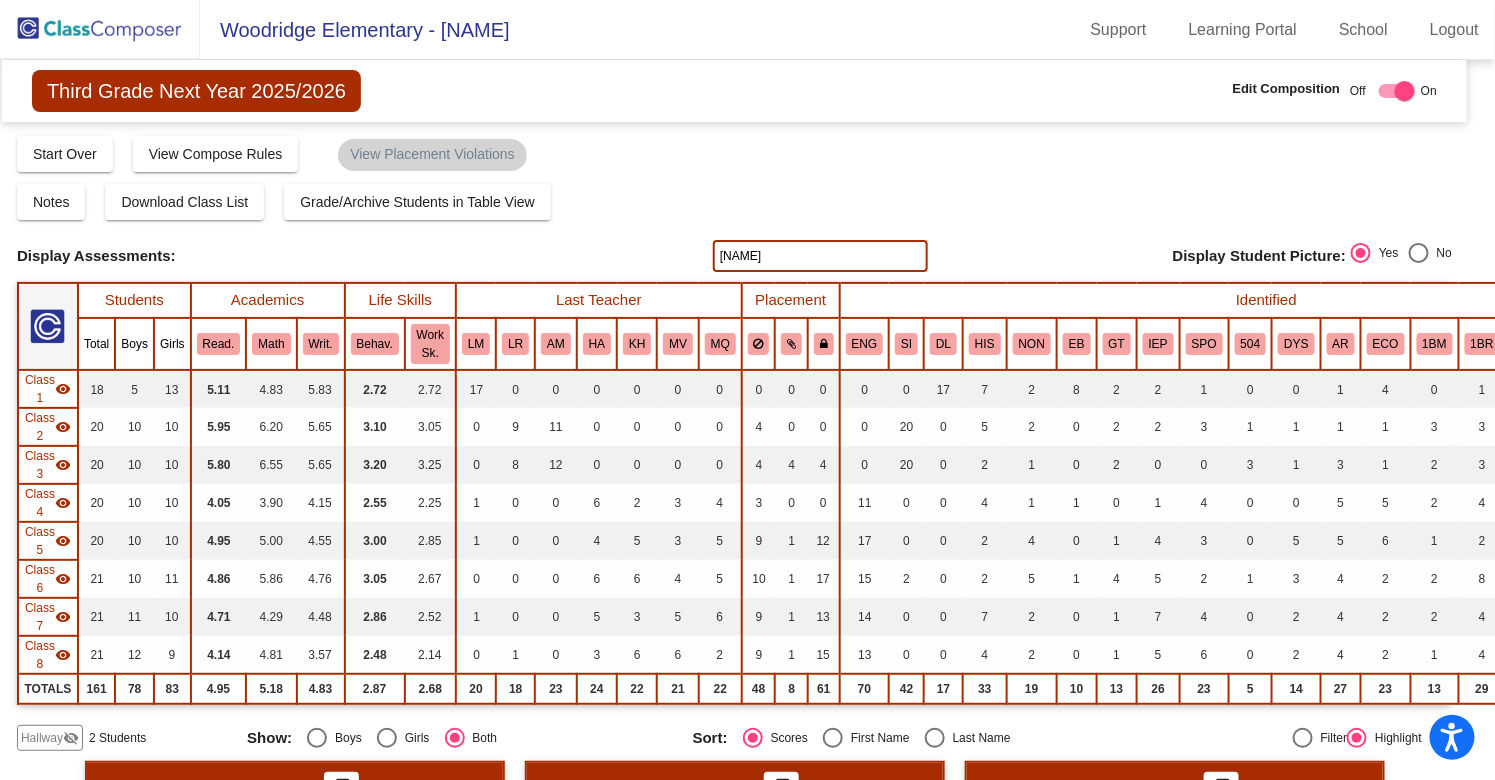 drag, startPoint x: 765, startPoint y: 257, endPoint x: 596, endPoint y: 265, distance: 169.18924 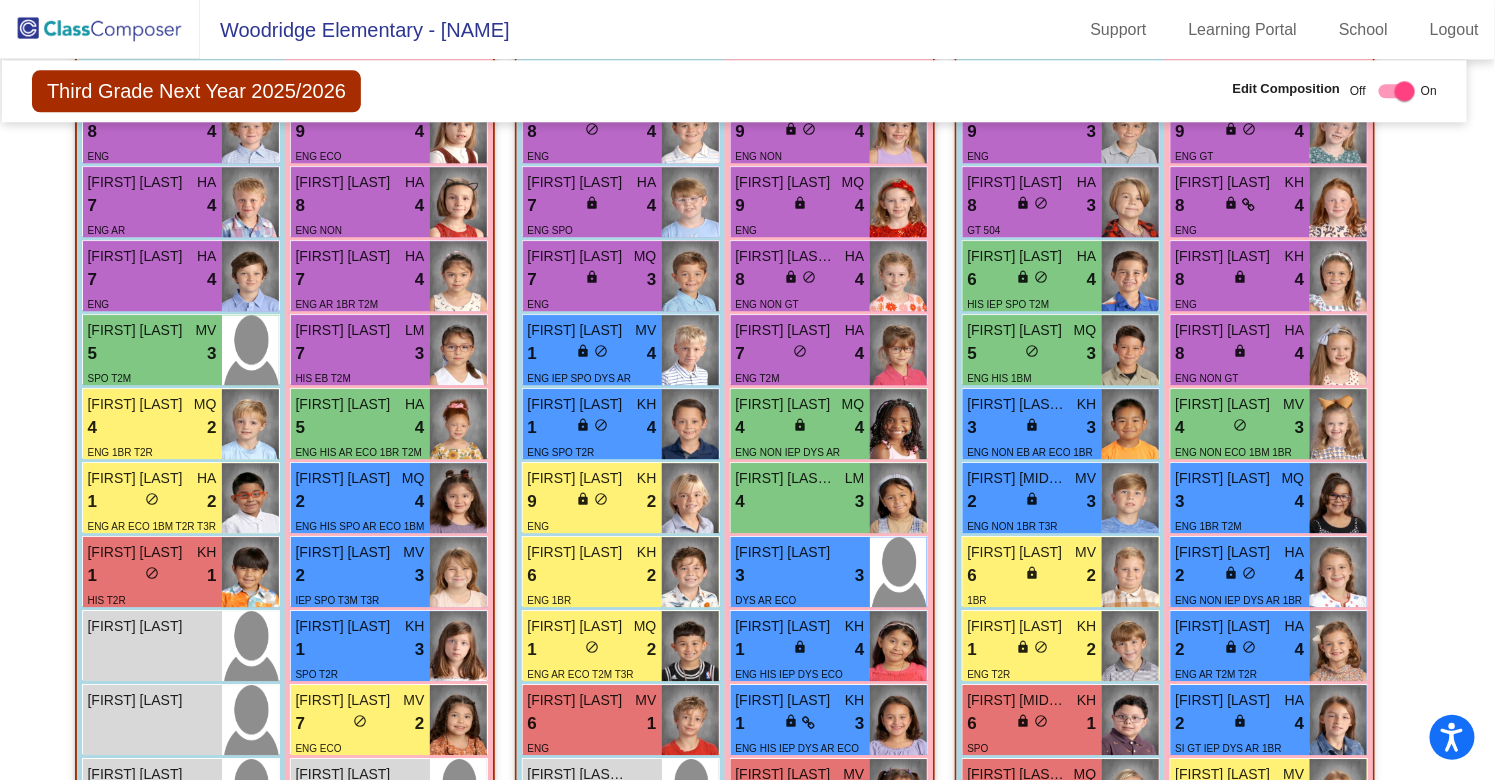 scroll, scrollTop: 1845, scrollLeft: 13, axis: both 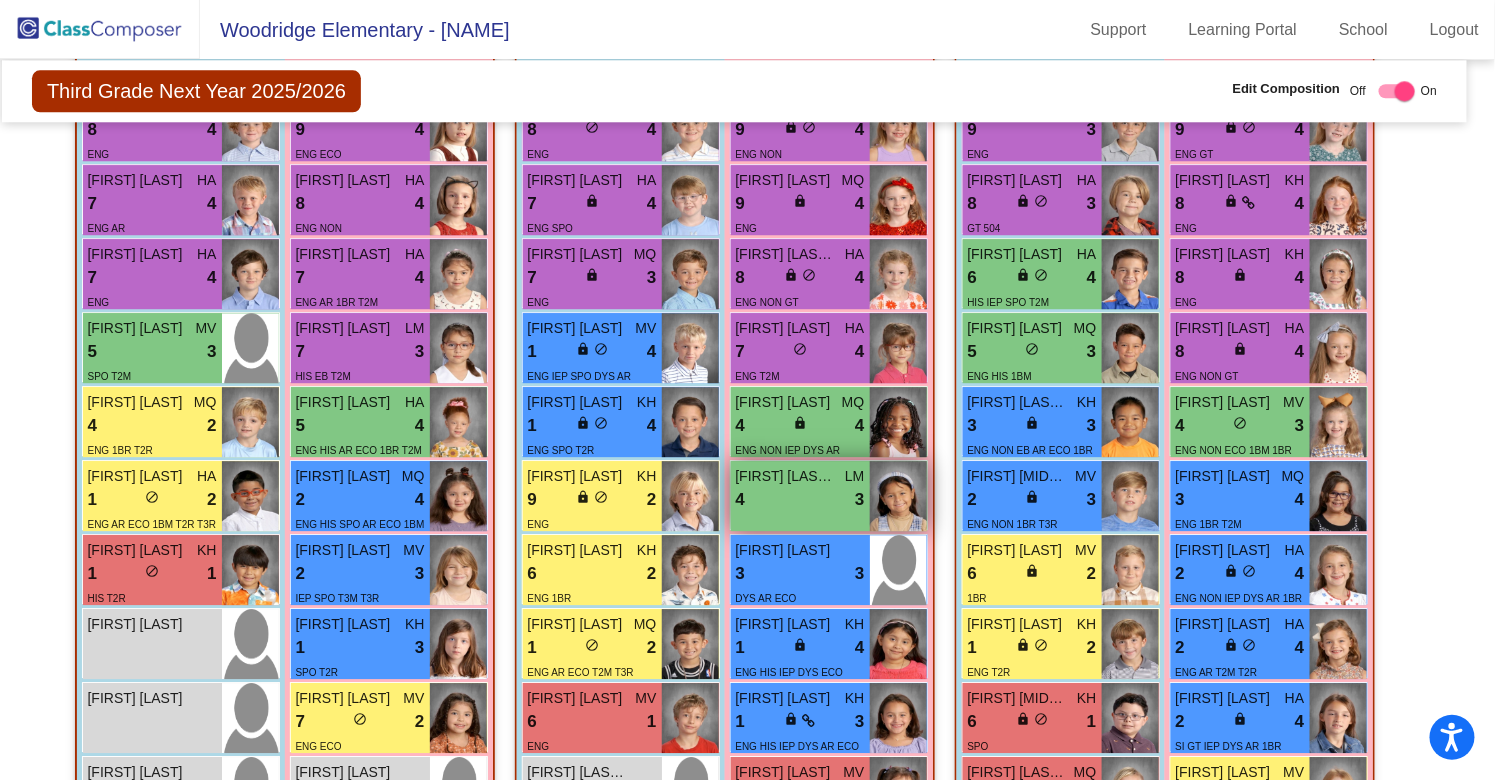 type 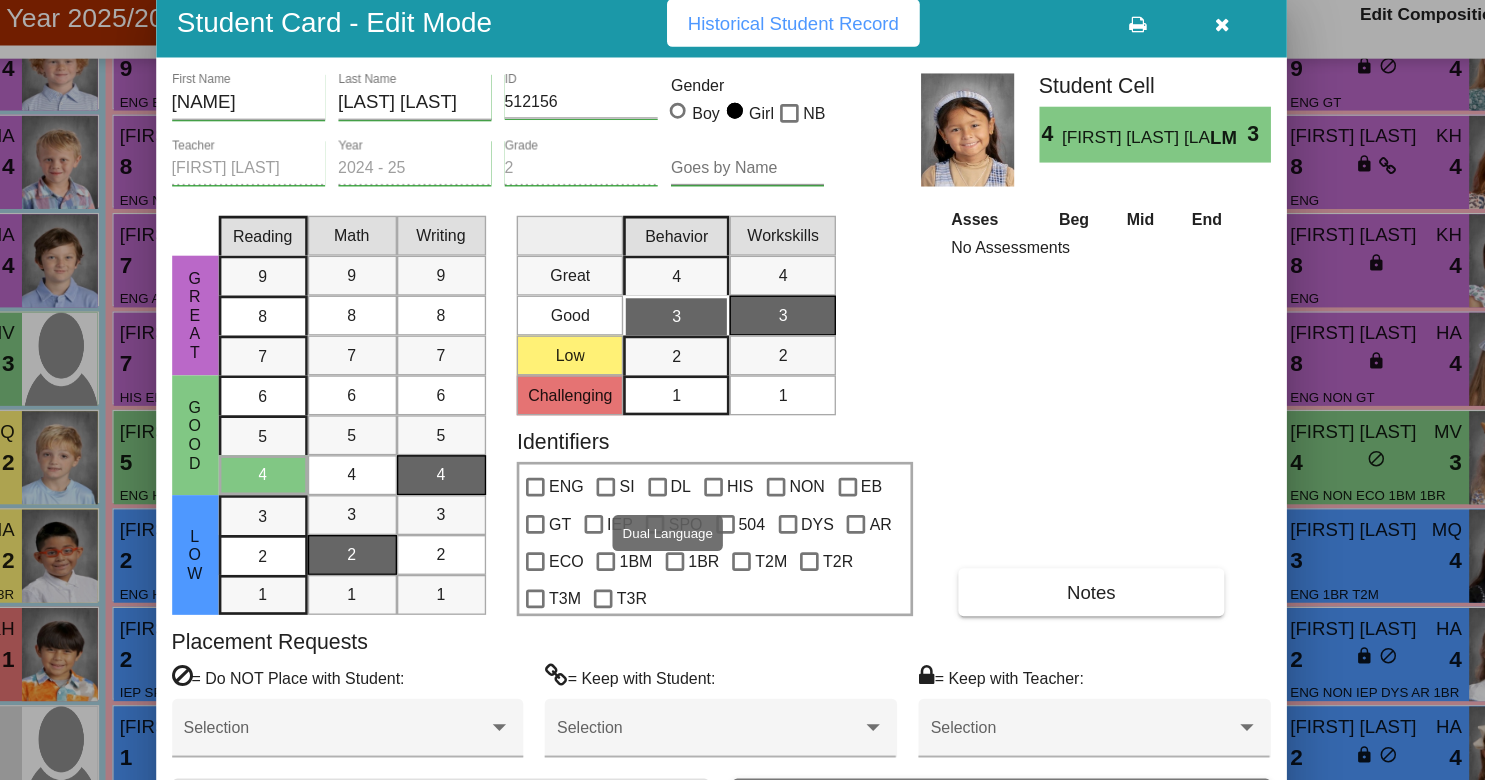 click at bounding box center (695, 444) 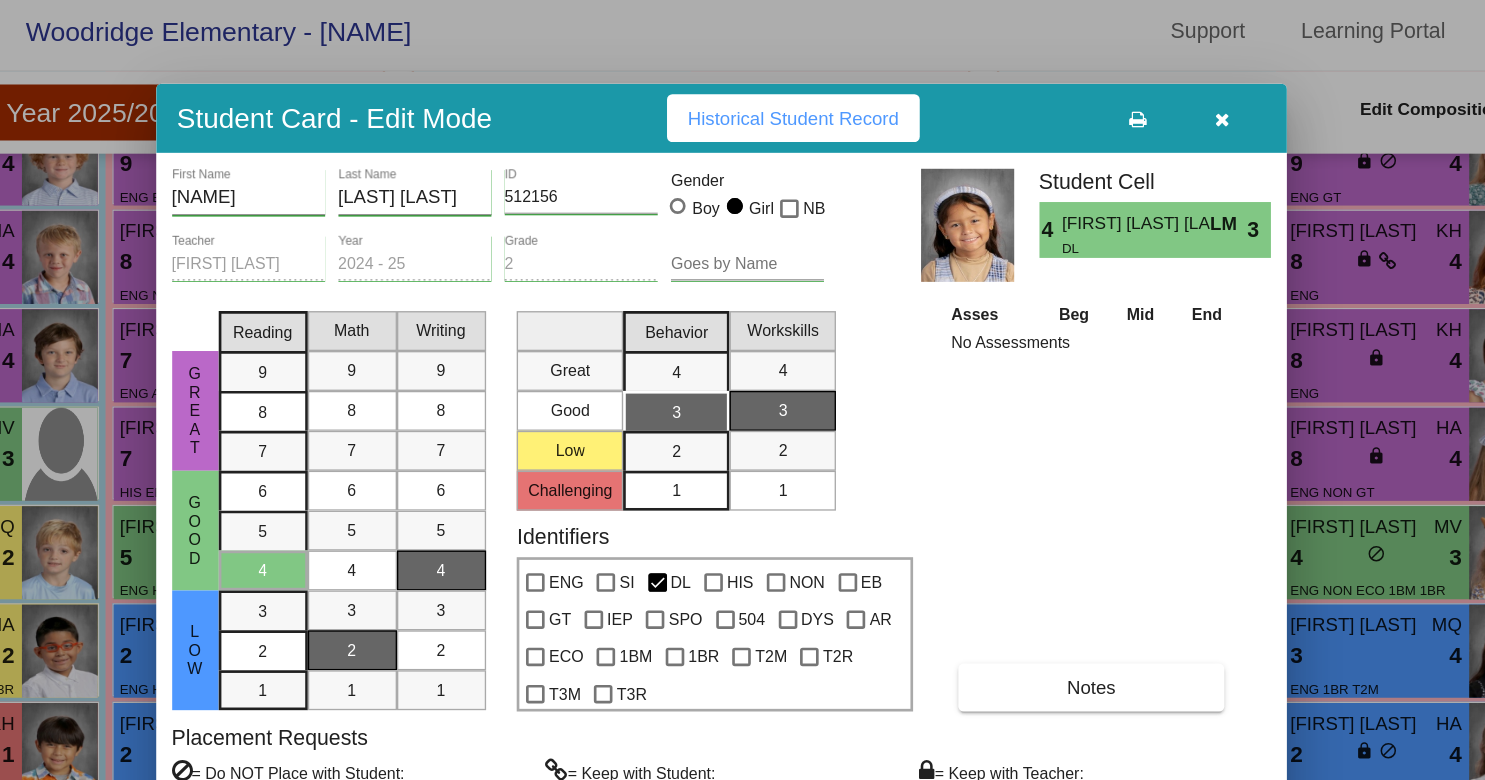click at bounding box center (1119, 96) 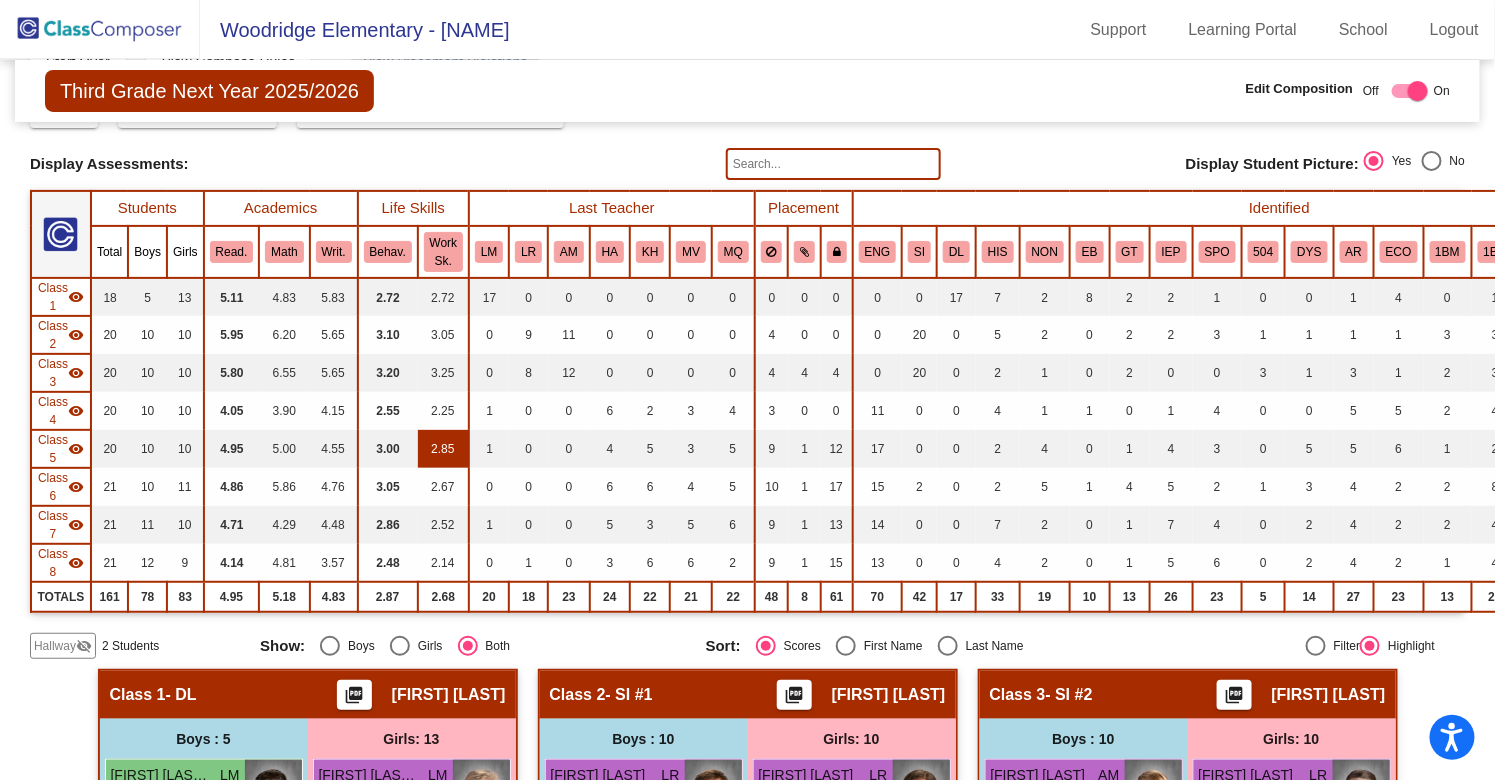 scroll, scrollTop: 12, scrollLeft: 0, axis: vertical 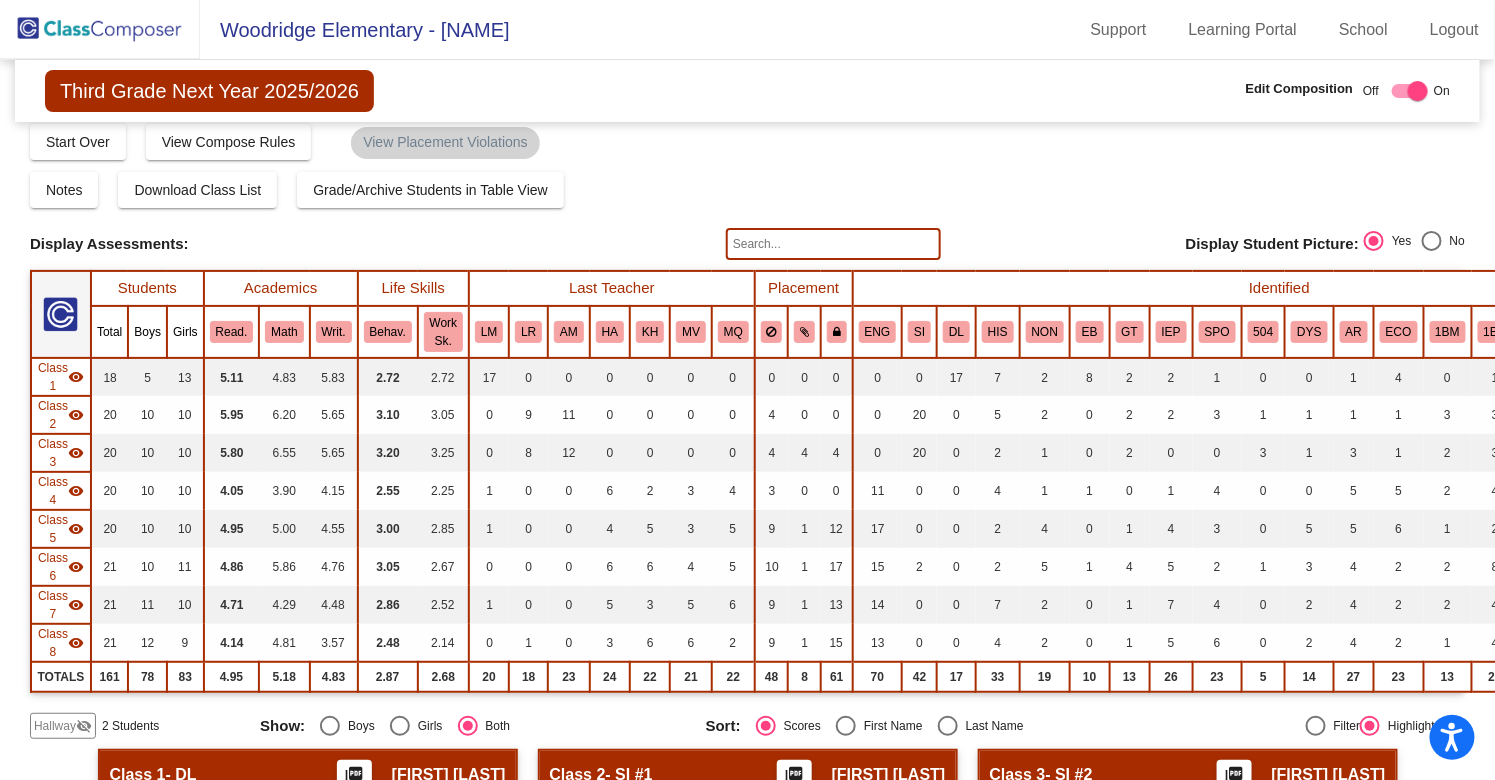 click 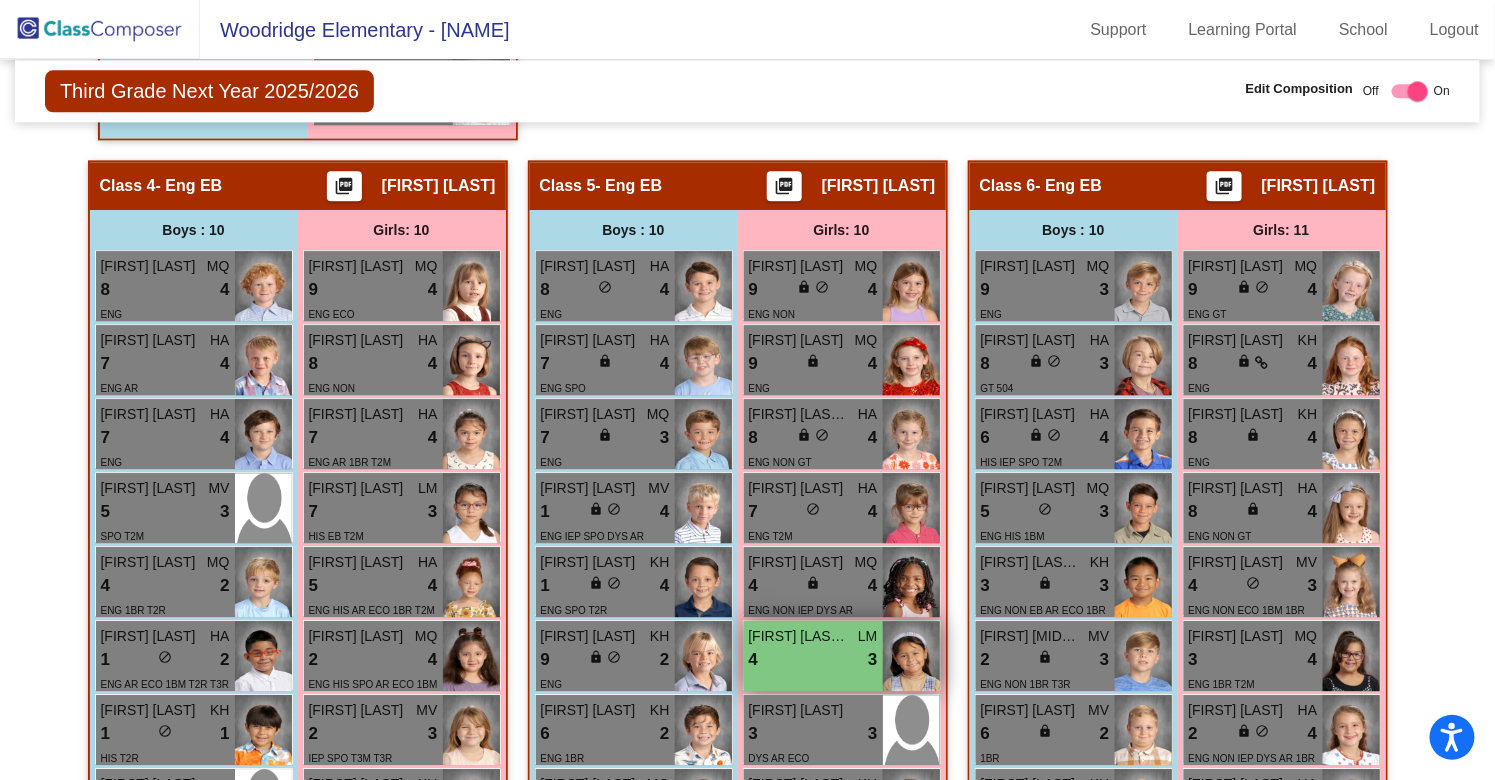 scroll, scrollTop: 1726, scrollLeft: 0, axis: vertical 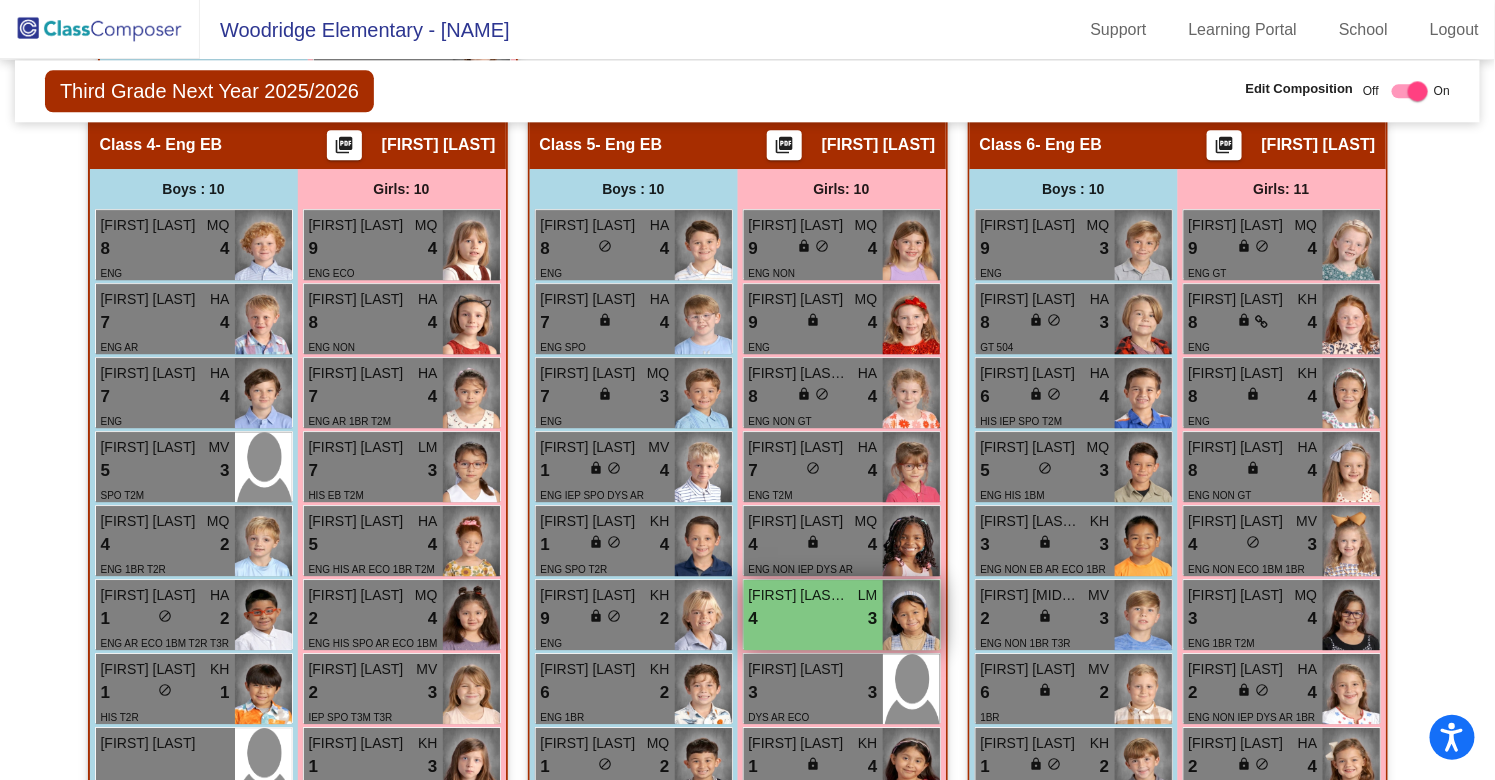 type on "Sha" 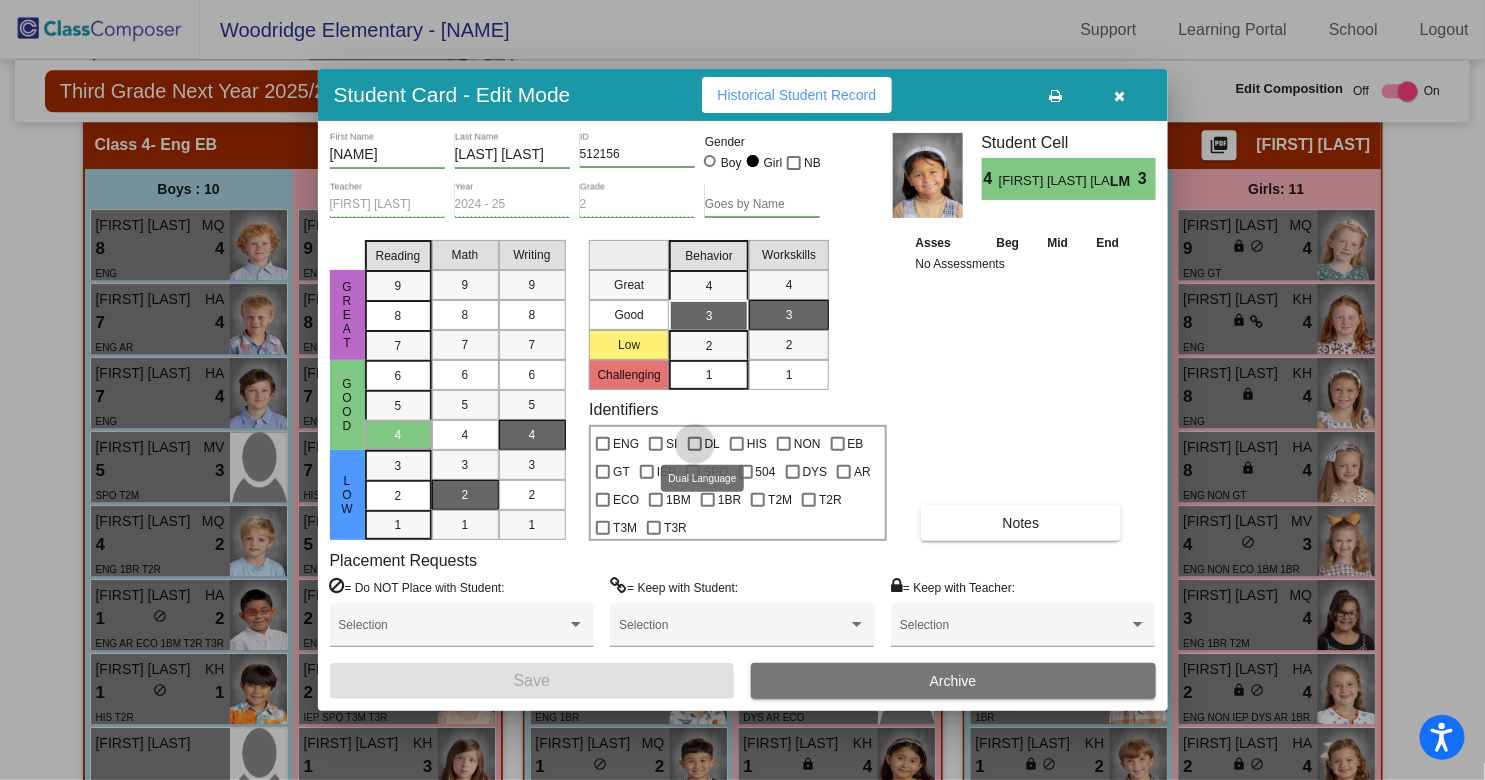 click at bounding box center (695, 444) 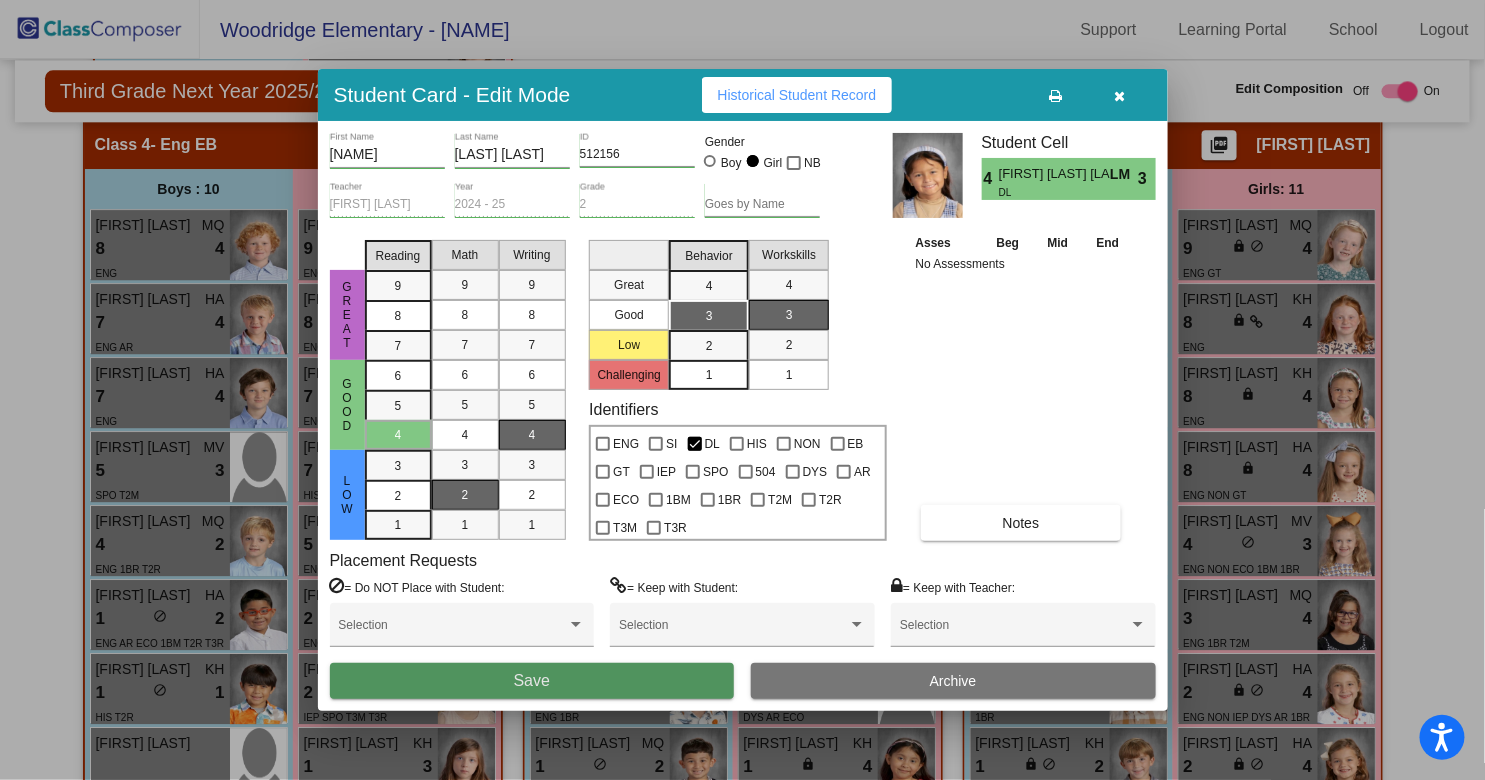click on "Save" at bounding box center (532, 681) 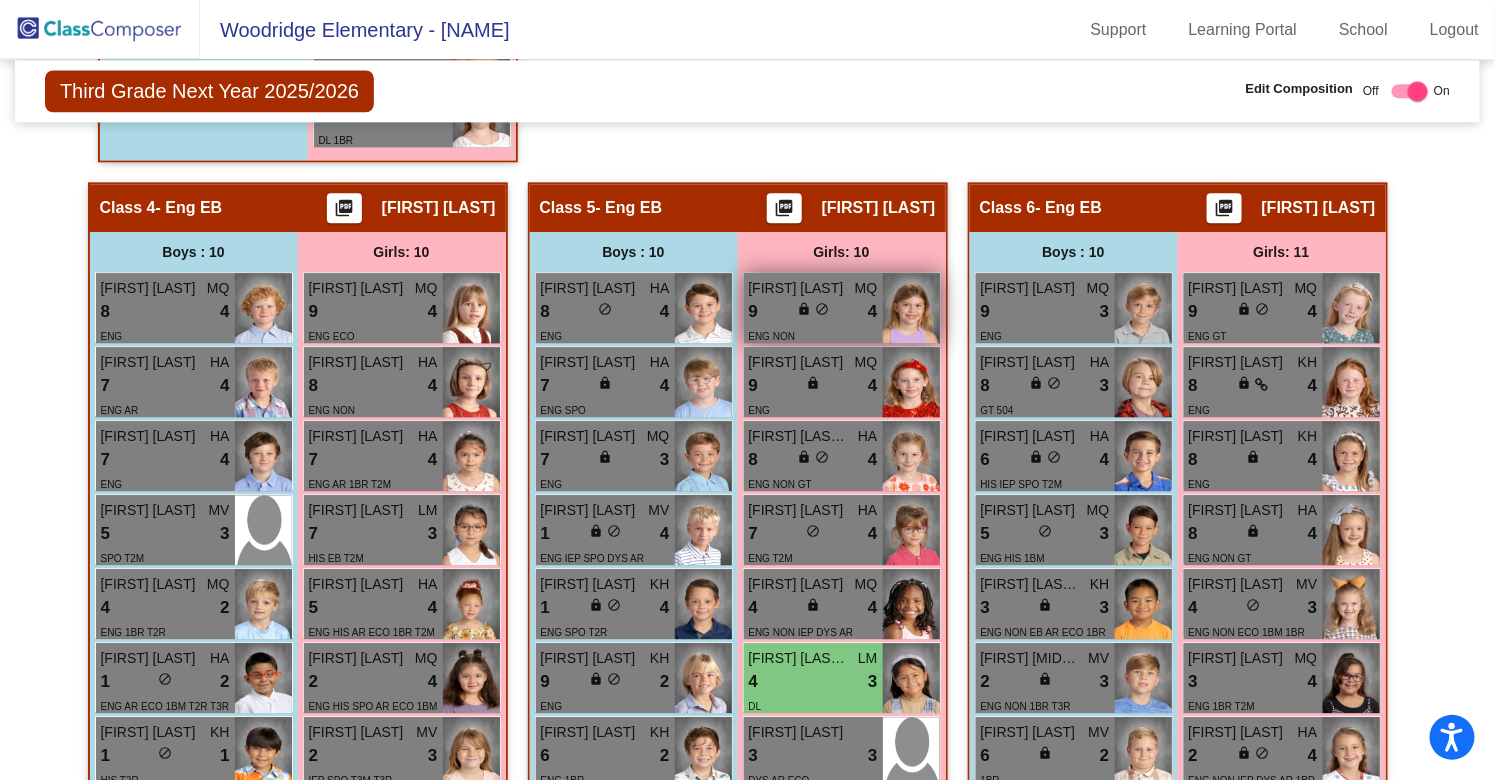 scroll, scrollTop: 1843, scrollLeft: 0, axis: vertical 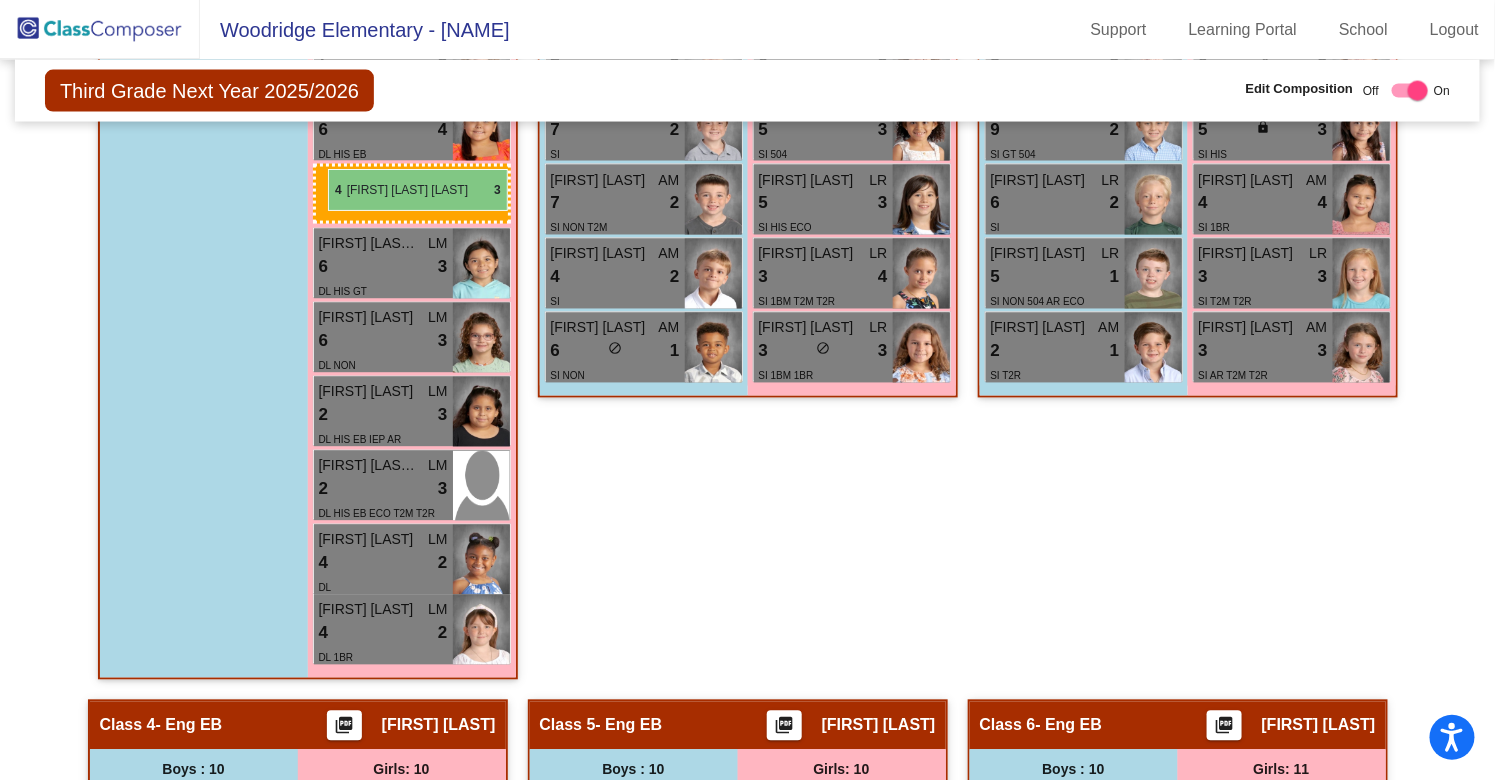 drag, startPoint x: 844, startPoint y: 473, endPoint x: 328, endPoint y: 169, distance: 598.89233 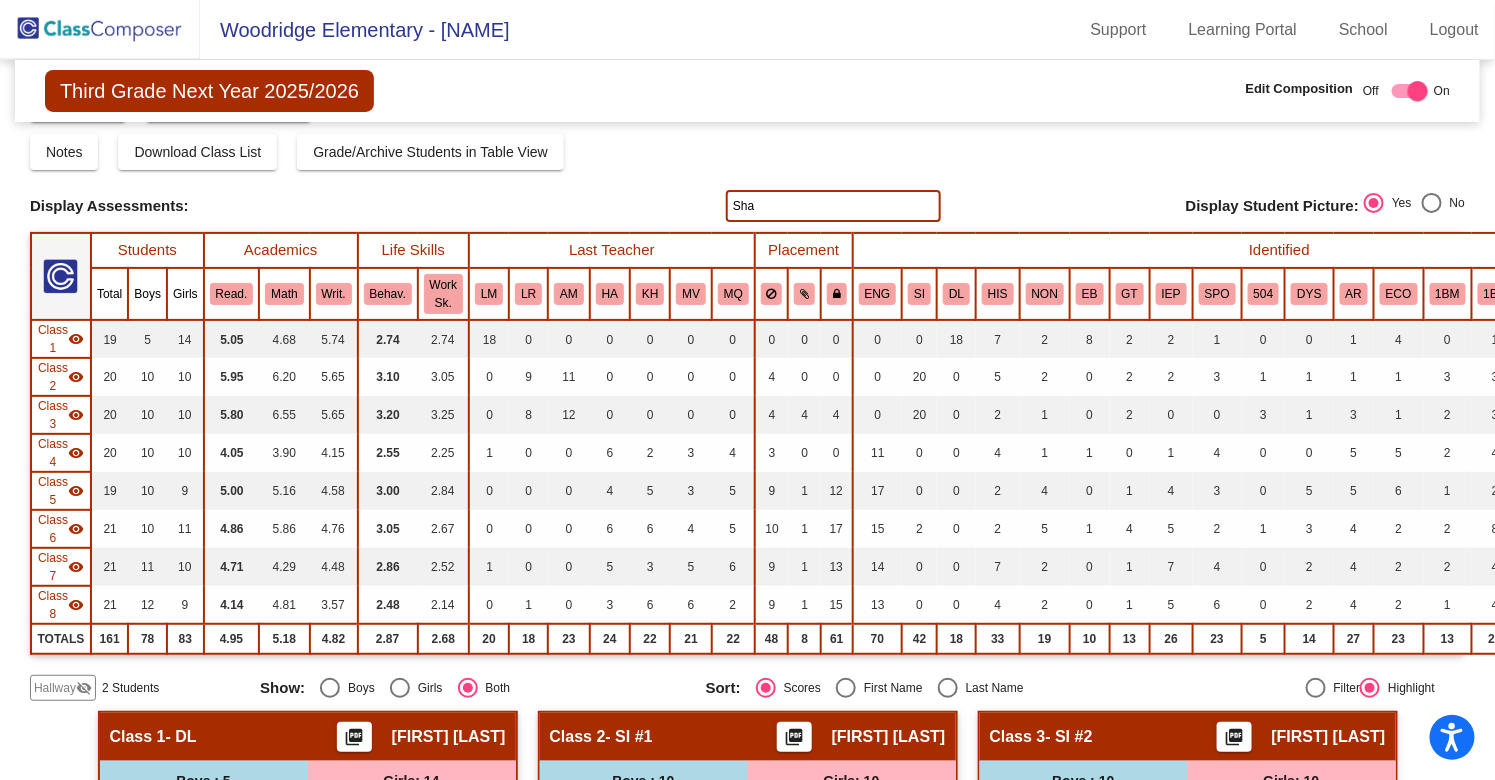 scroll, scrollTop: 0, scrollLeft: 0, axis: both 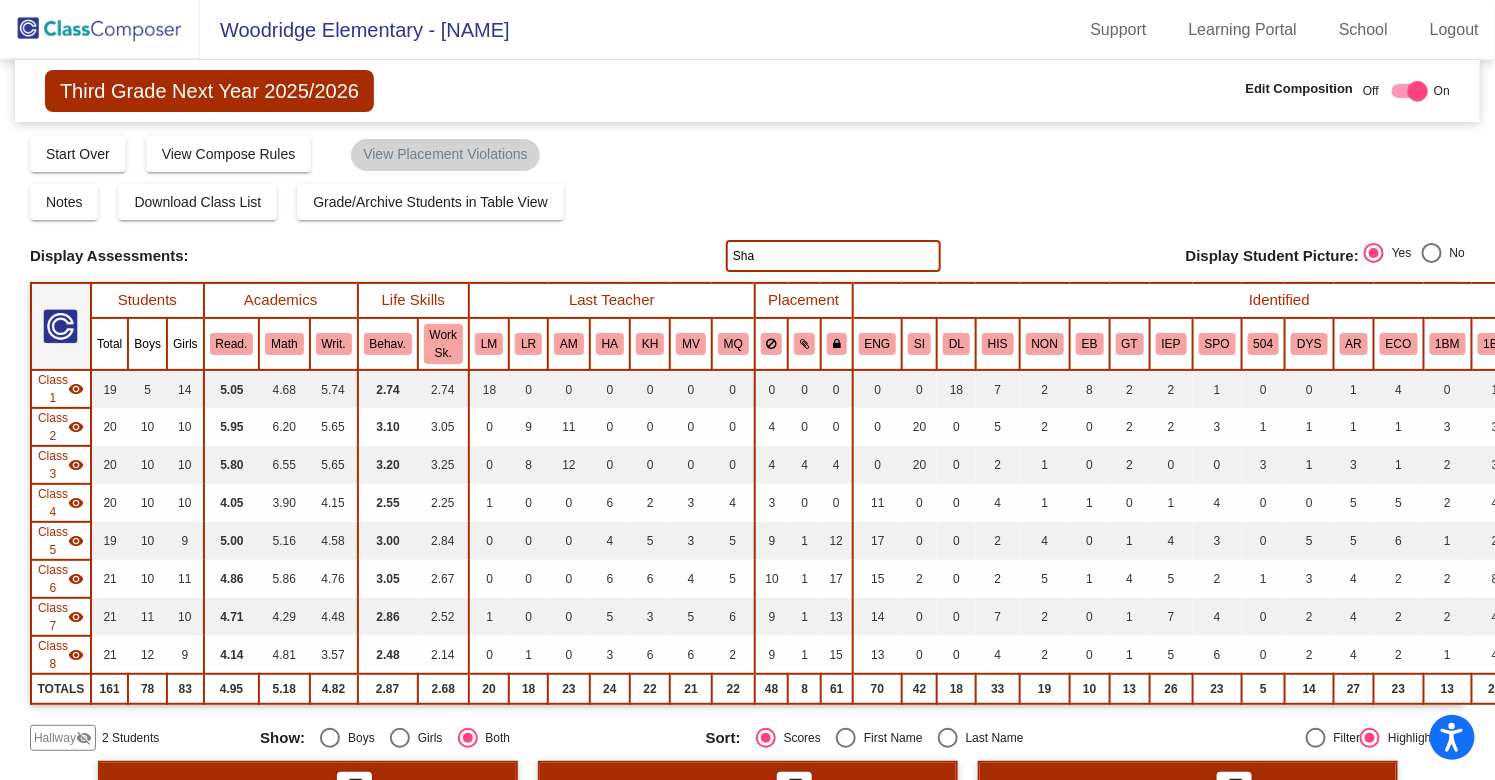 drag, startPoint x: 779, startPoint y: 251, endPoint x: 685, endPoint y: 272, distance: 96.317184 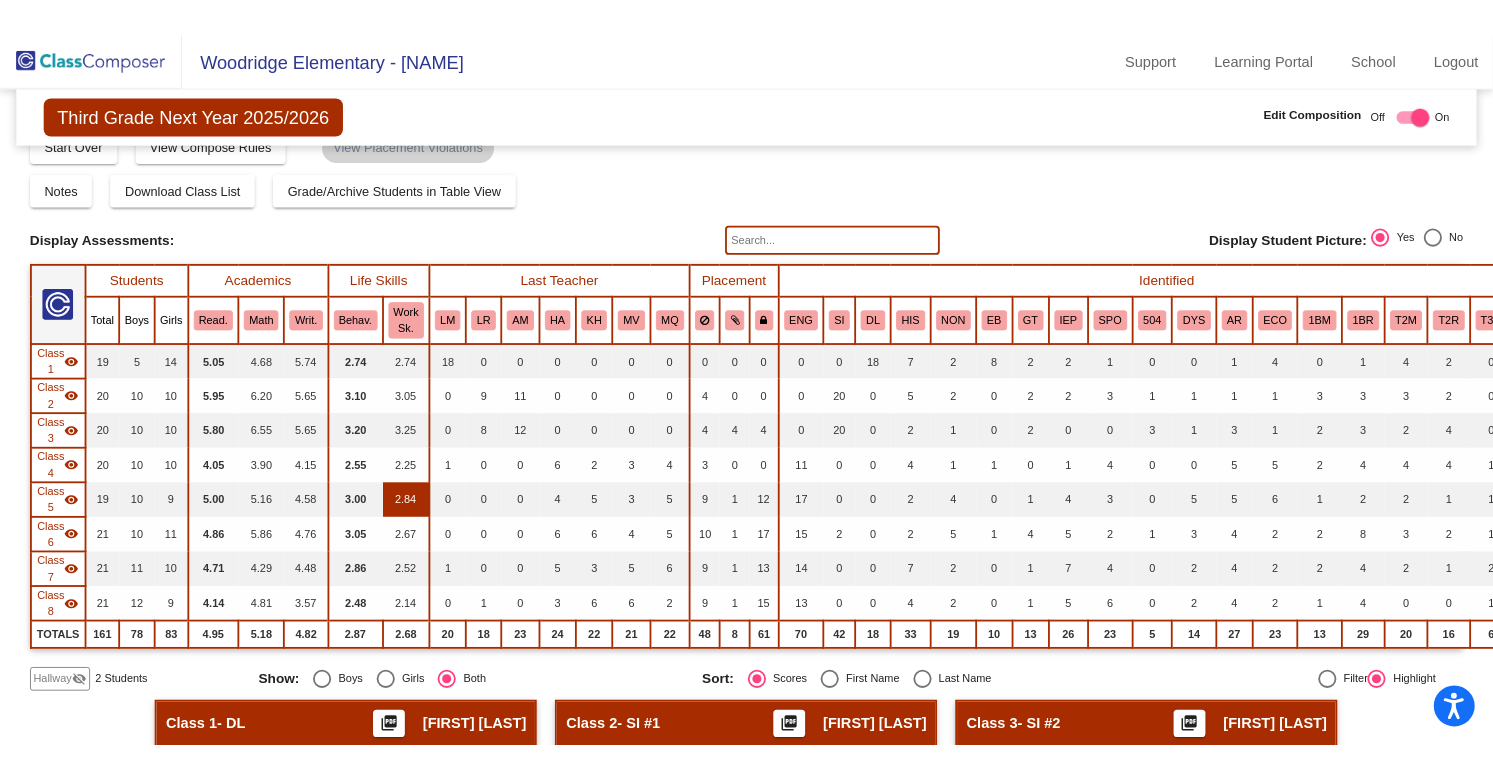 scroll, scrollTop: 27, scrollLeft: 0, axis: vertical 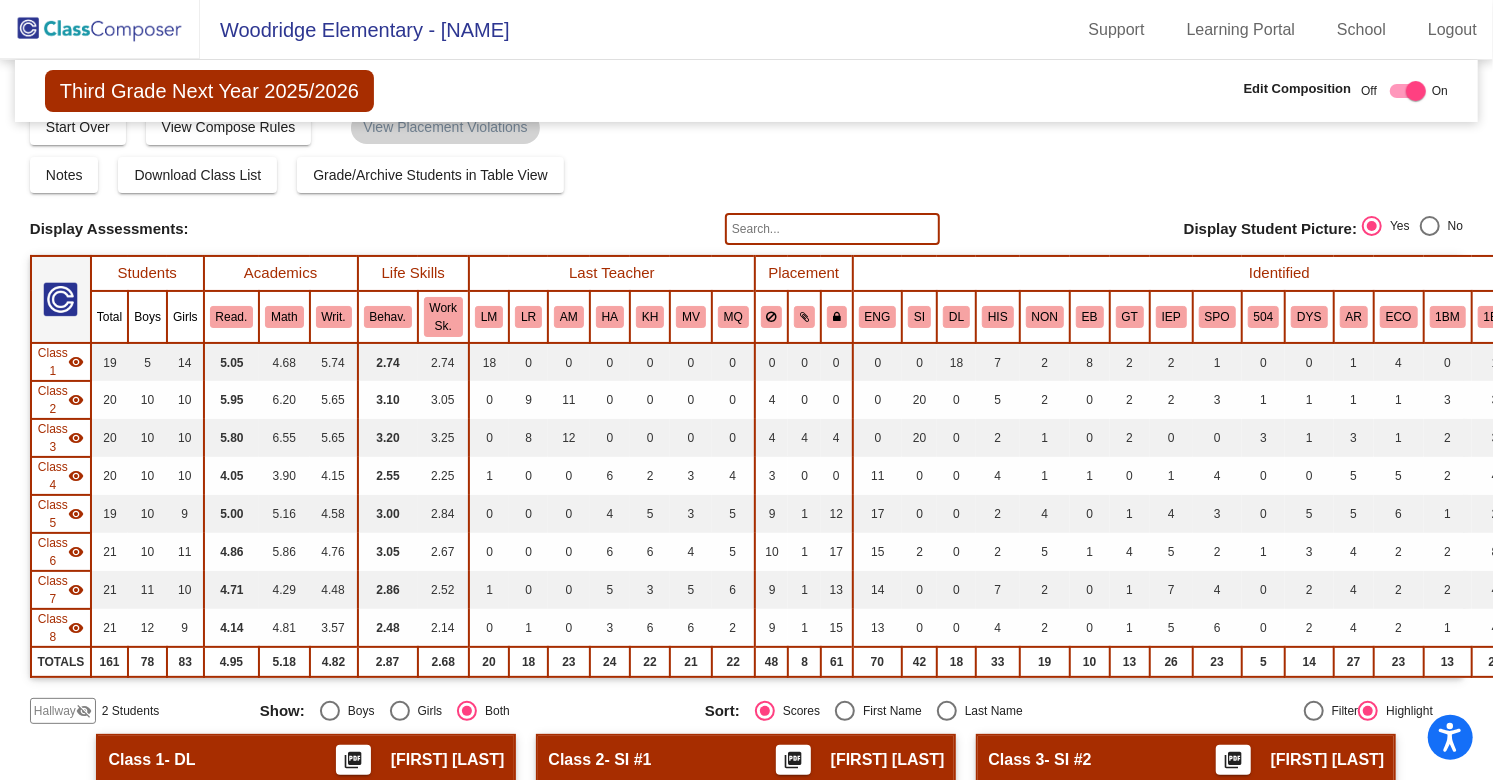 click 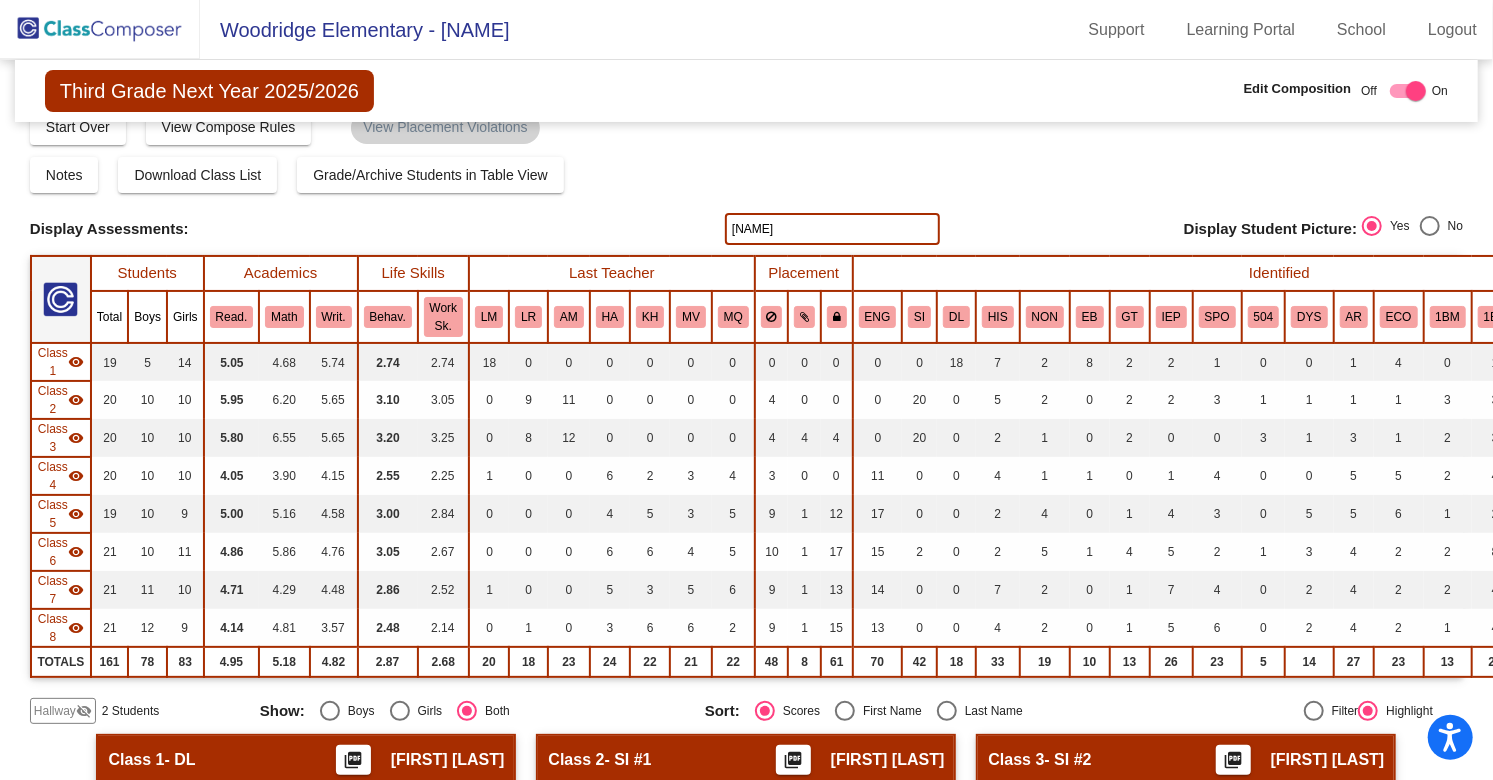 type on "[NAME]" 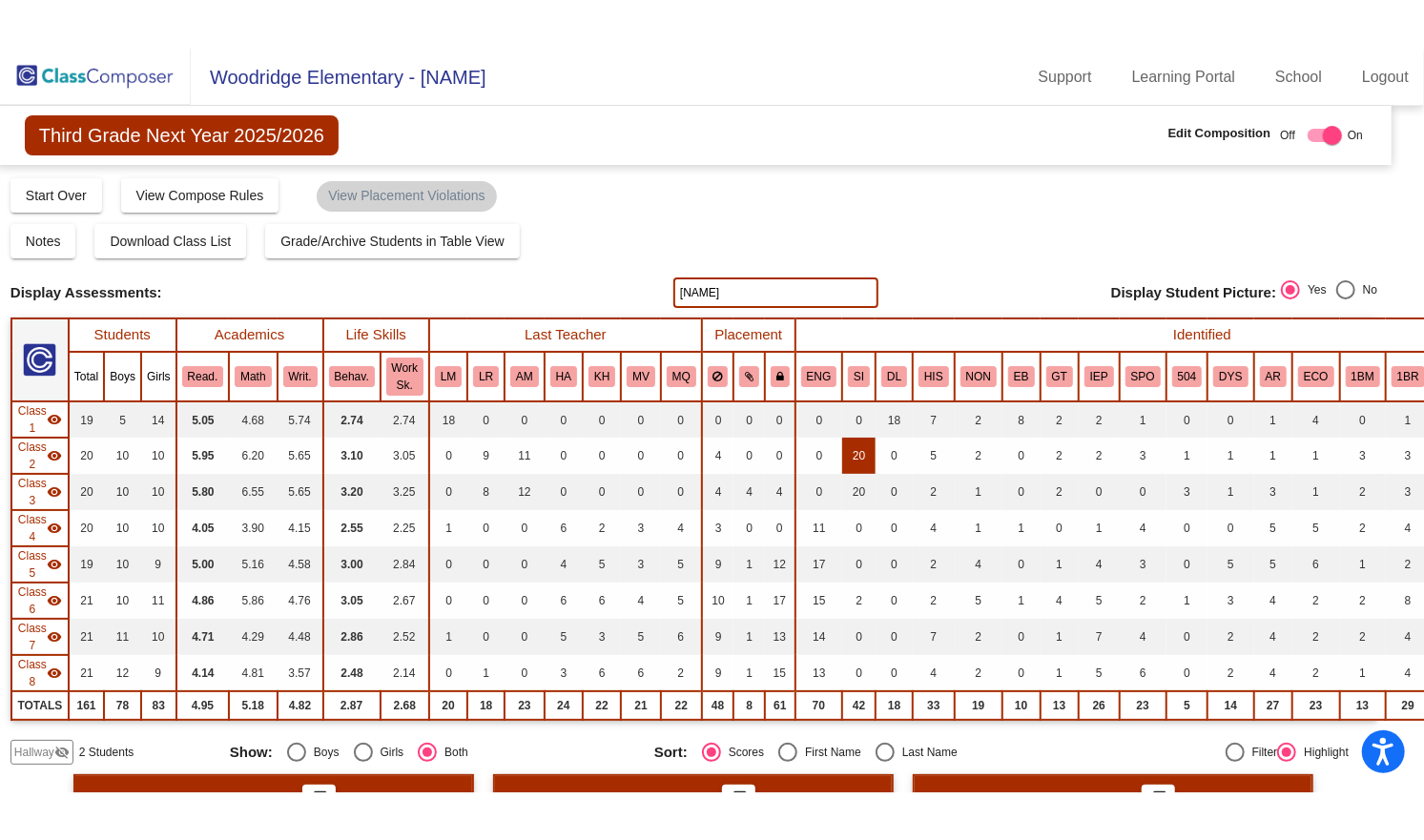 scroll, scrollTop: 0, scrollLeft: 17, axis: horizontal 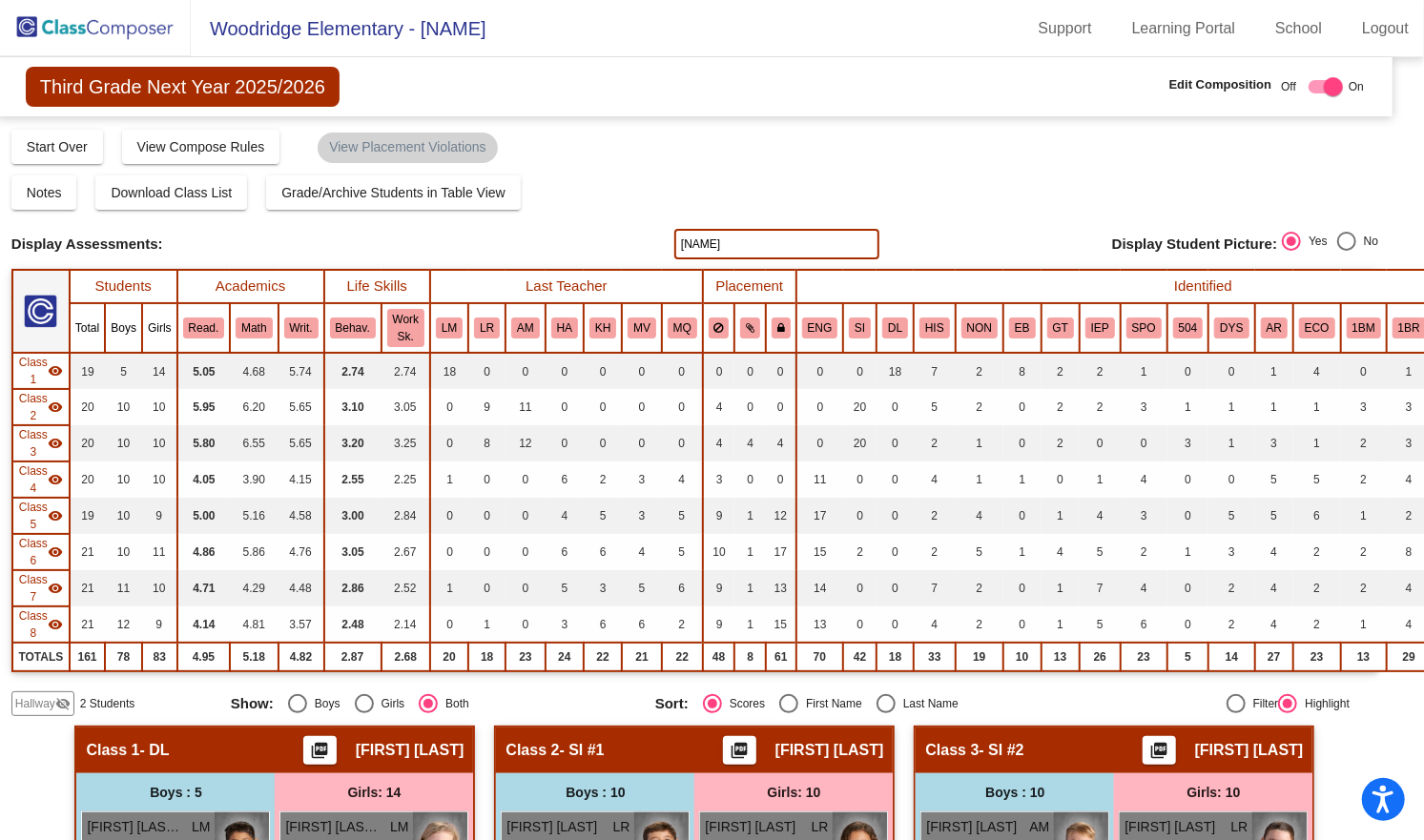 drag, startPoint x: 741, startPoint y: 251, endPoint x: 671, endPoint y: 236, distance: 71.58911 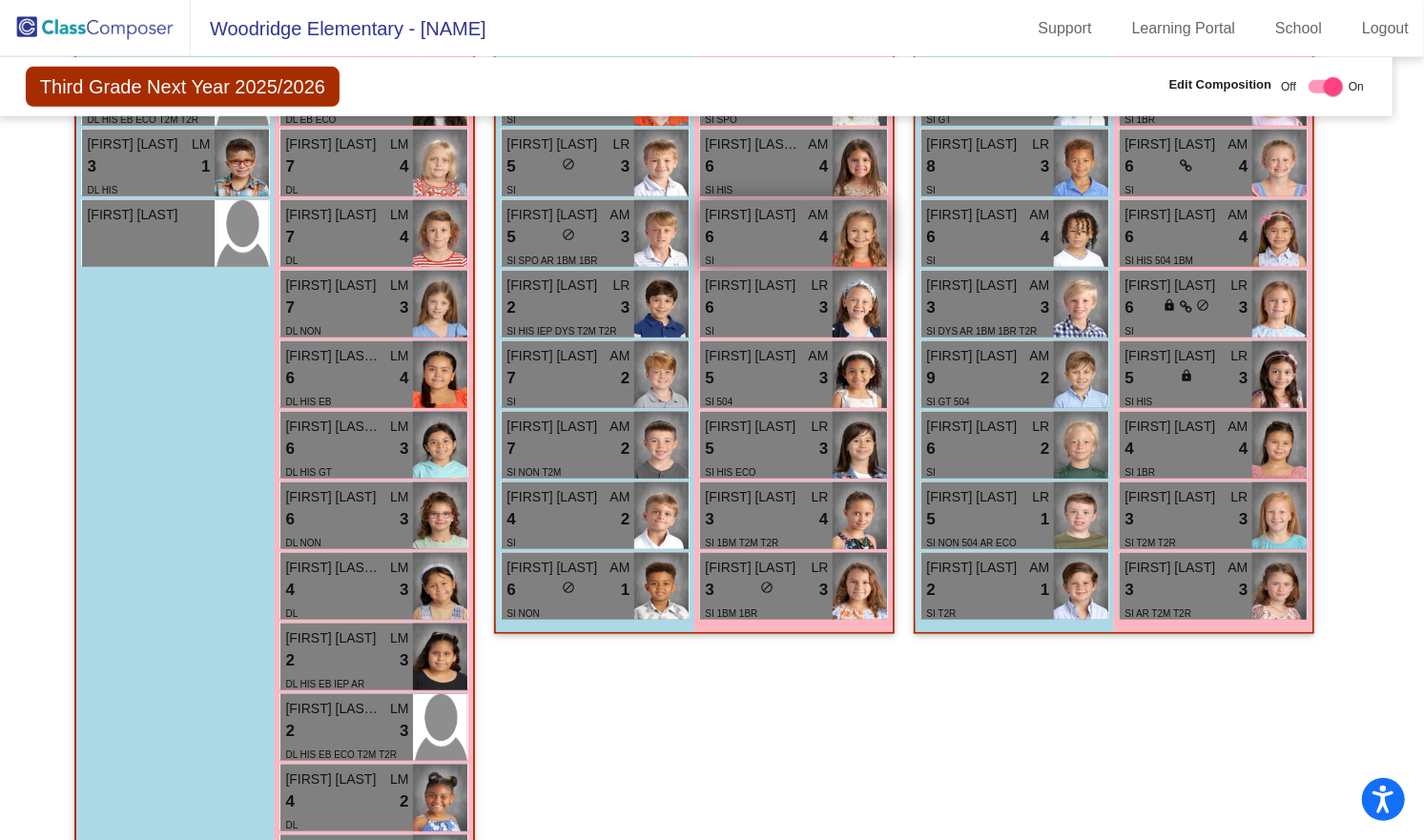 scroll, scrollTop: 0, scrollLeft: 17, axis: horizontal 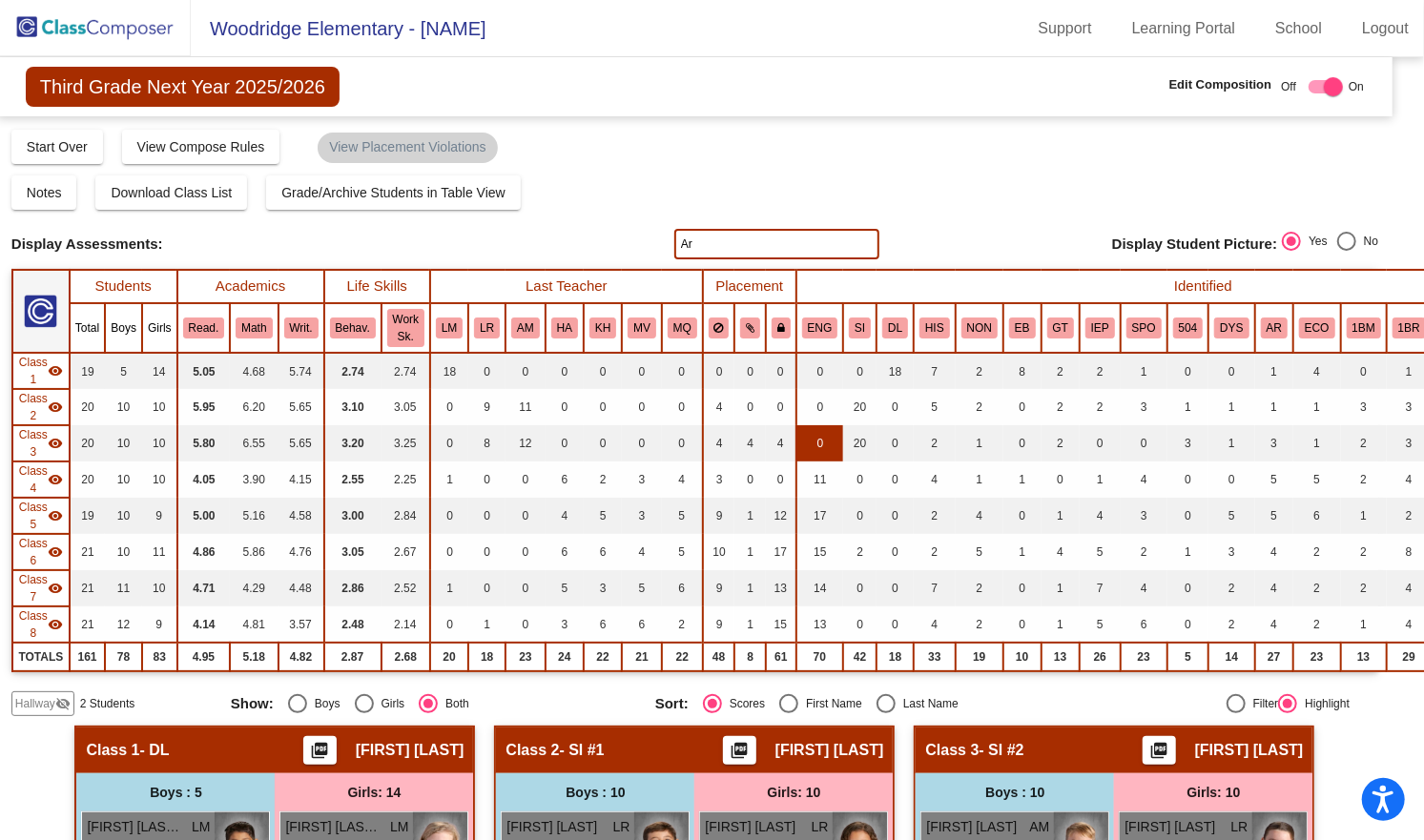 type on "A" 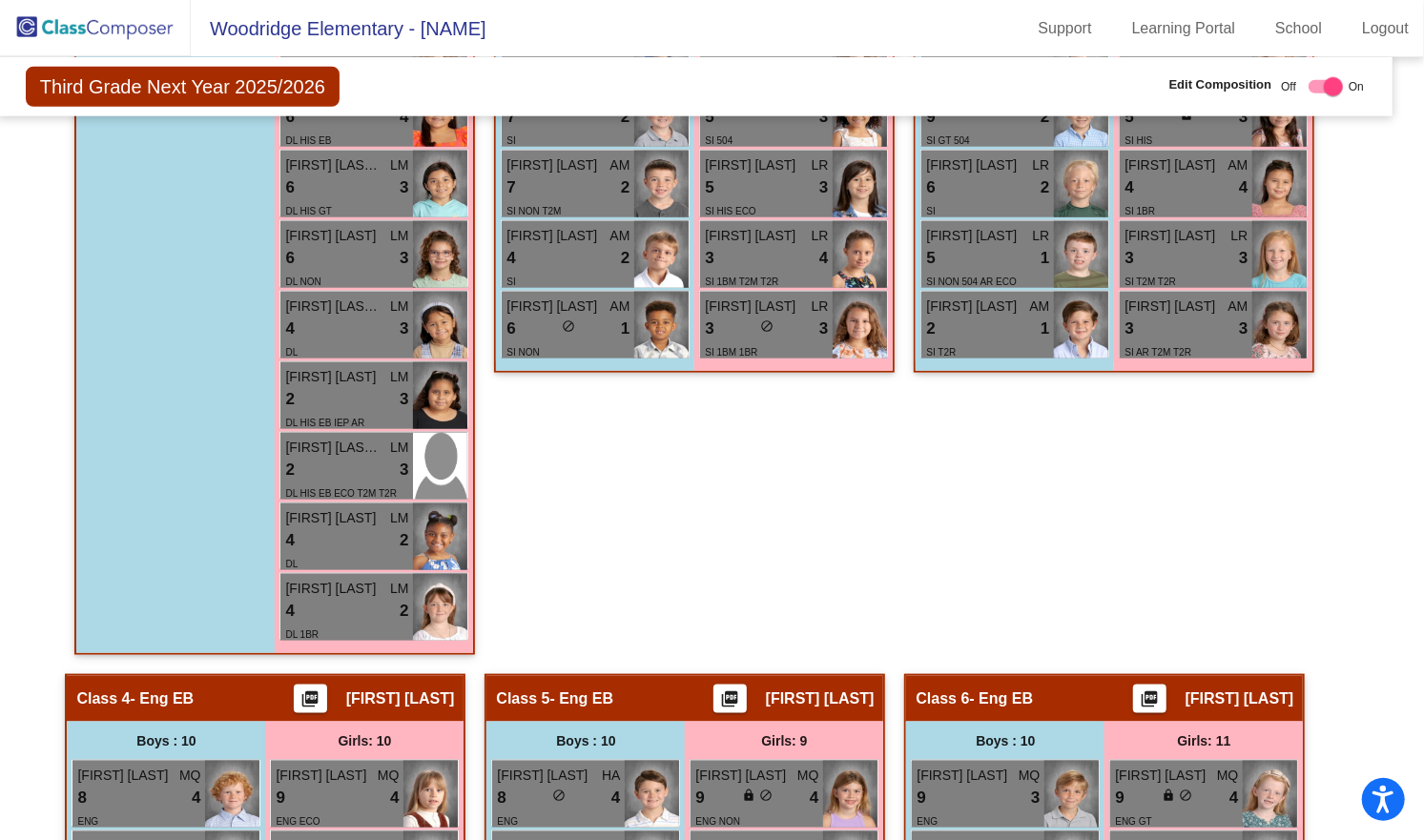 scroll, scrollTop: 0, scrollLeft: 17, axis: horizontal 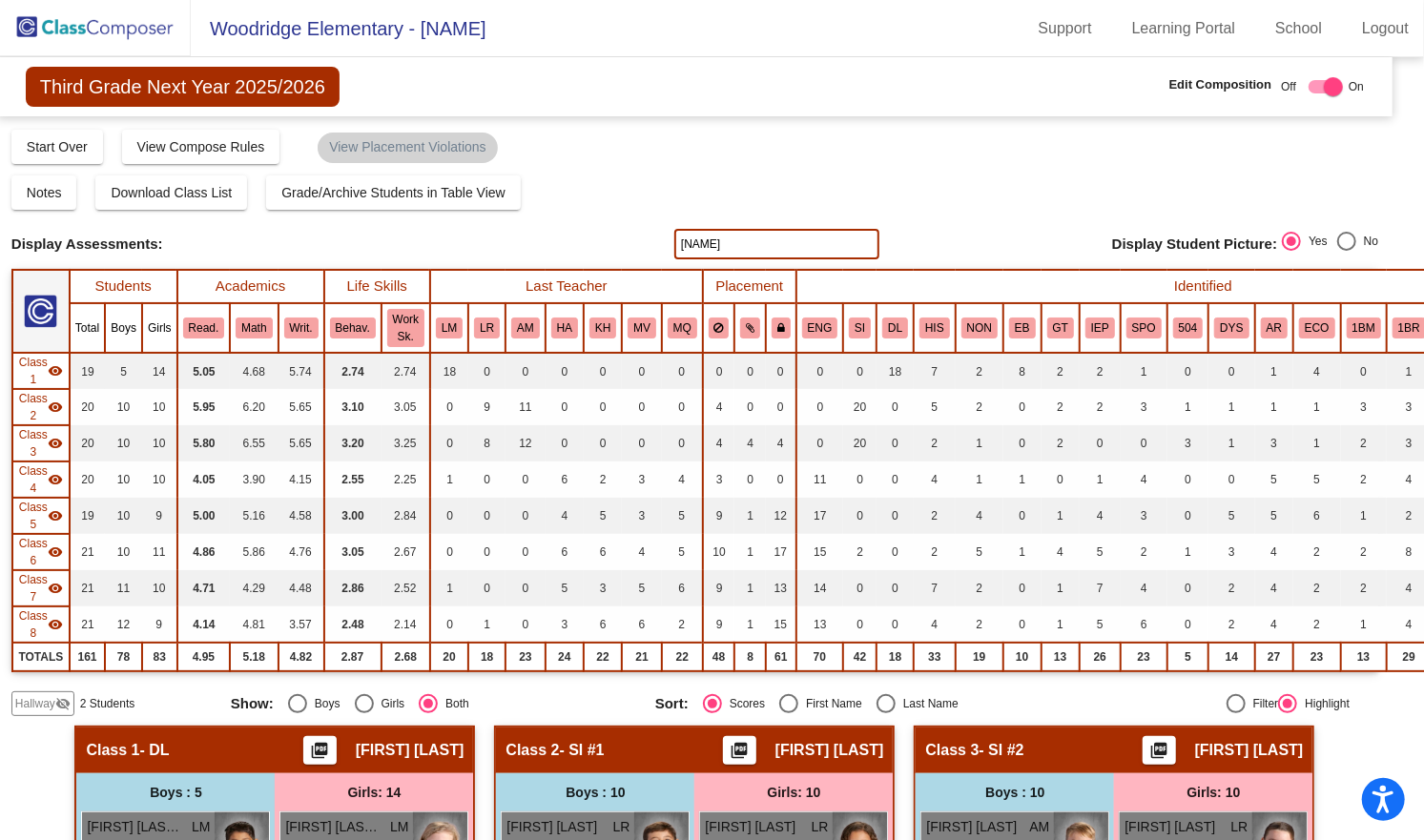 drag, startPoint x: 740, startPoint y: 250, endPoint x: 629, endPoint y: 245, distance: 111.11256 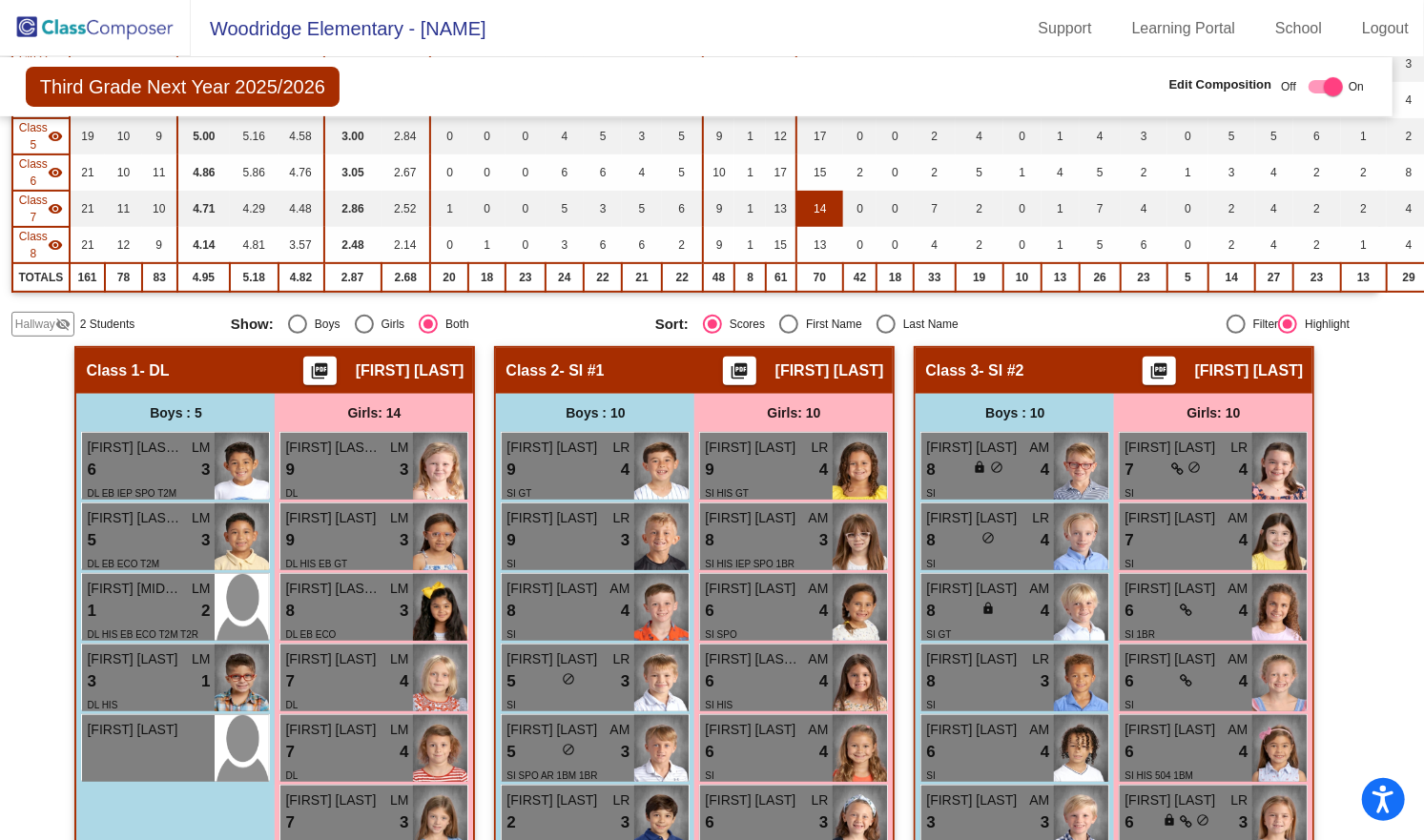 scroll, scrollTop: 0, scrollLeft: 17, axis: horizontal 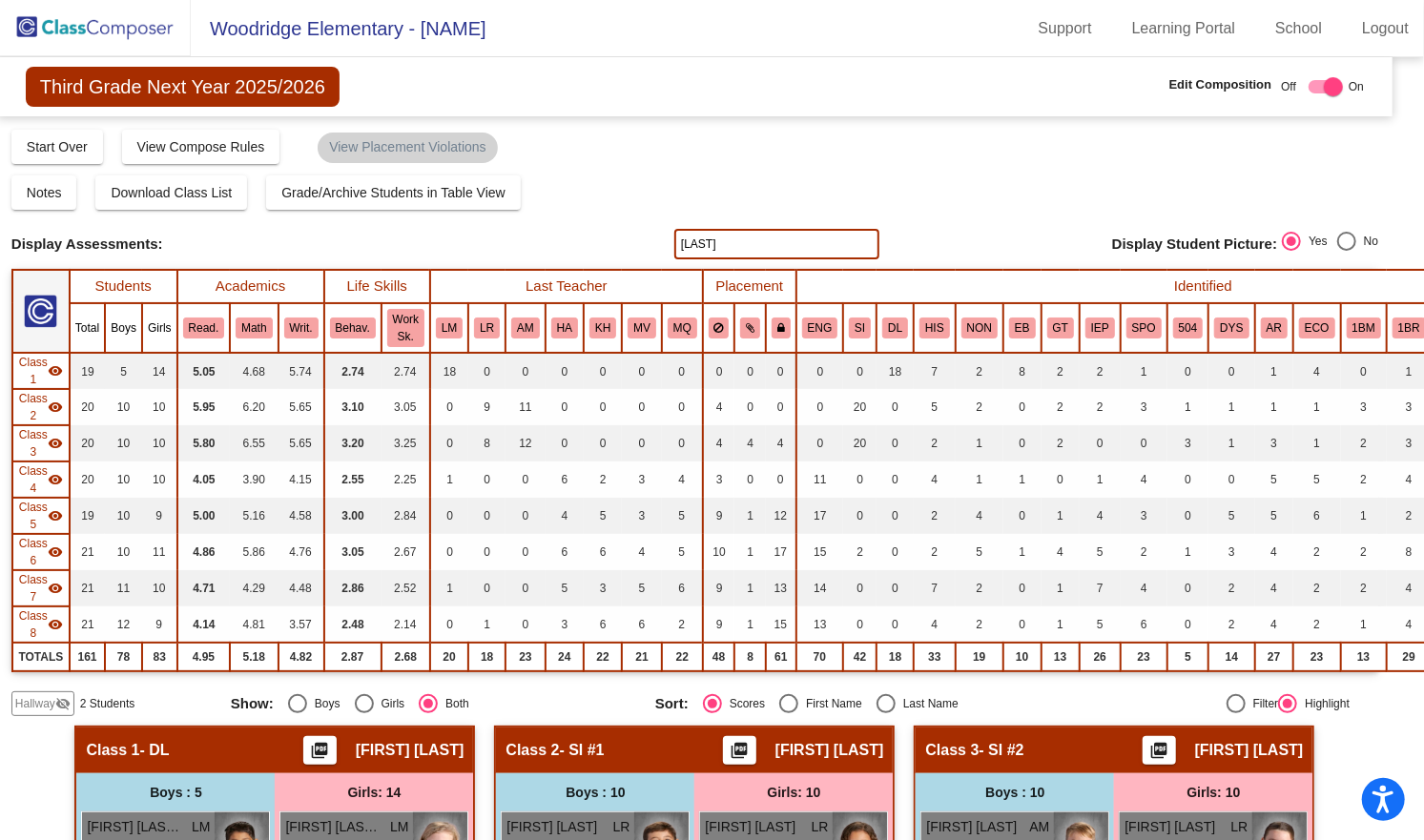 drag, startPoint x: 745, startPoint y: 246, endPoint x: 654, endPoint y: 229, distance: 92.57429 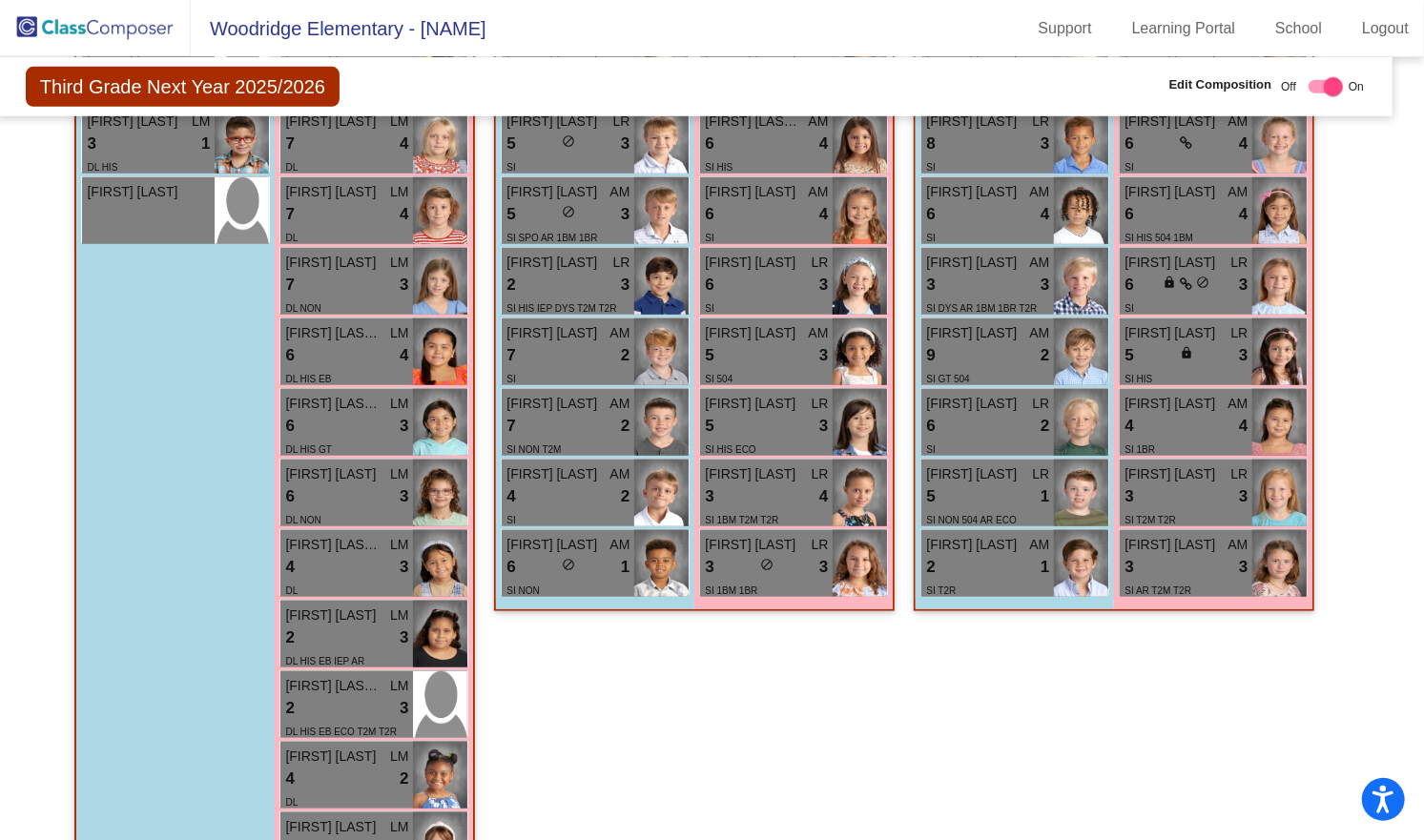 scroll, scrollTop: 0, scrollLeft: 17, axis: horizontal 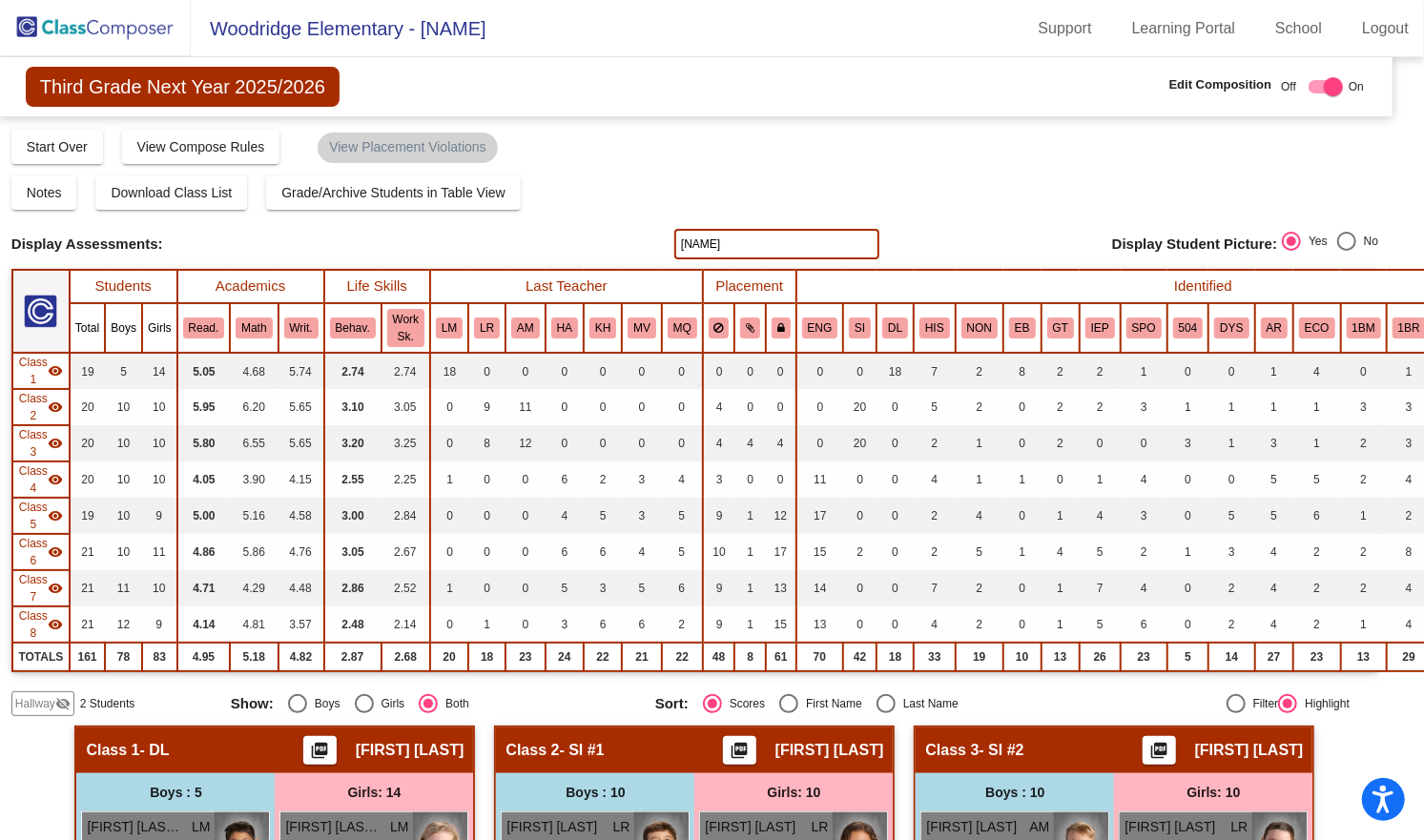 drag, startPoint x: 733, startPoint y: 244, endPoint x: 637, endPoint y: 240, distance: 96.0833 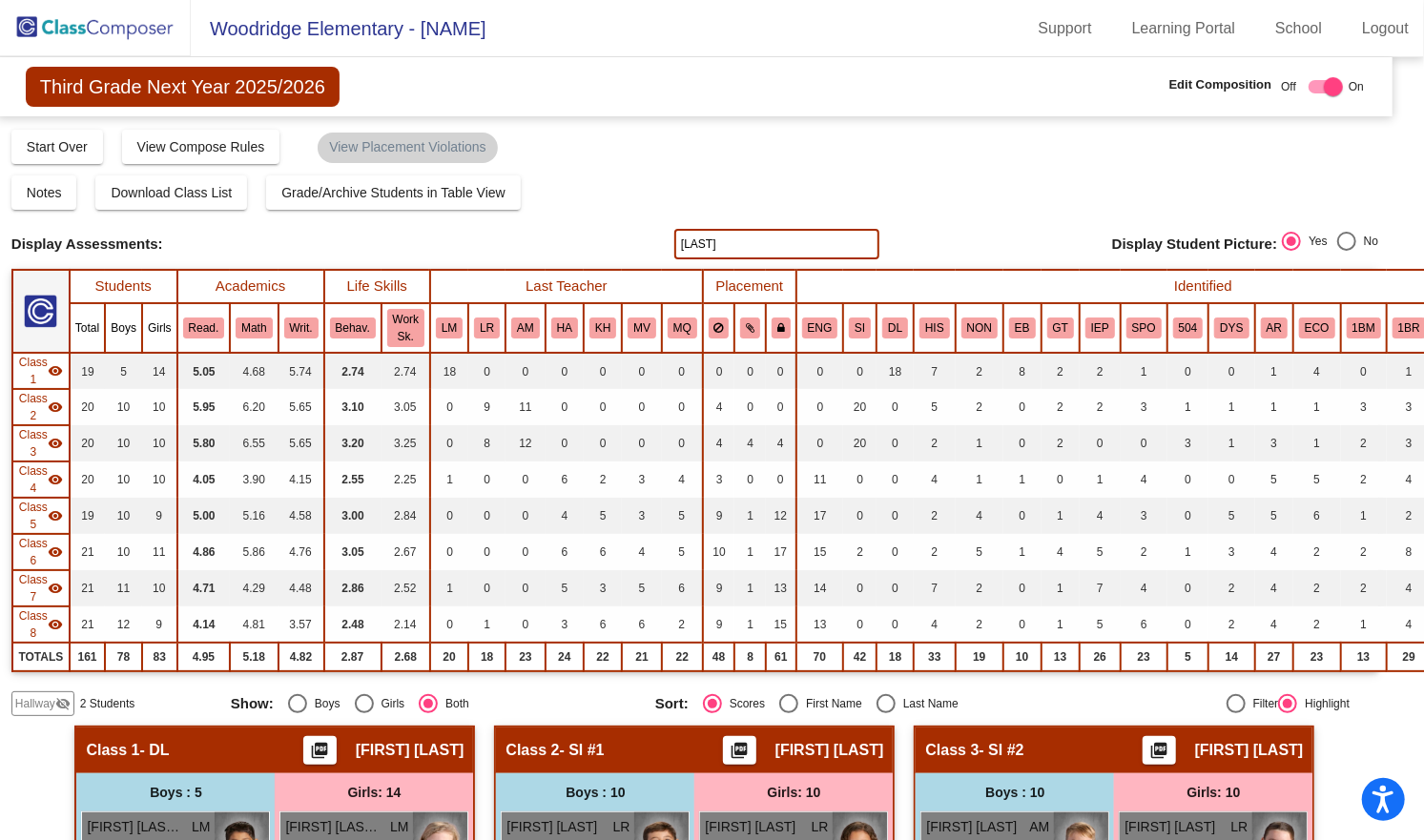 type on "[NAME]" 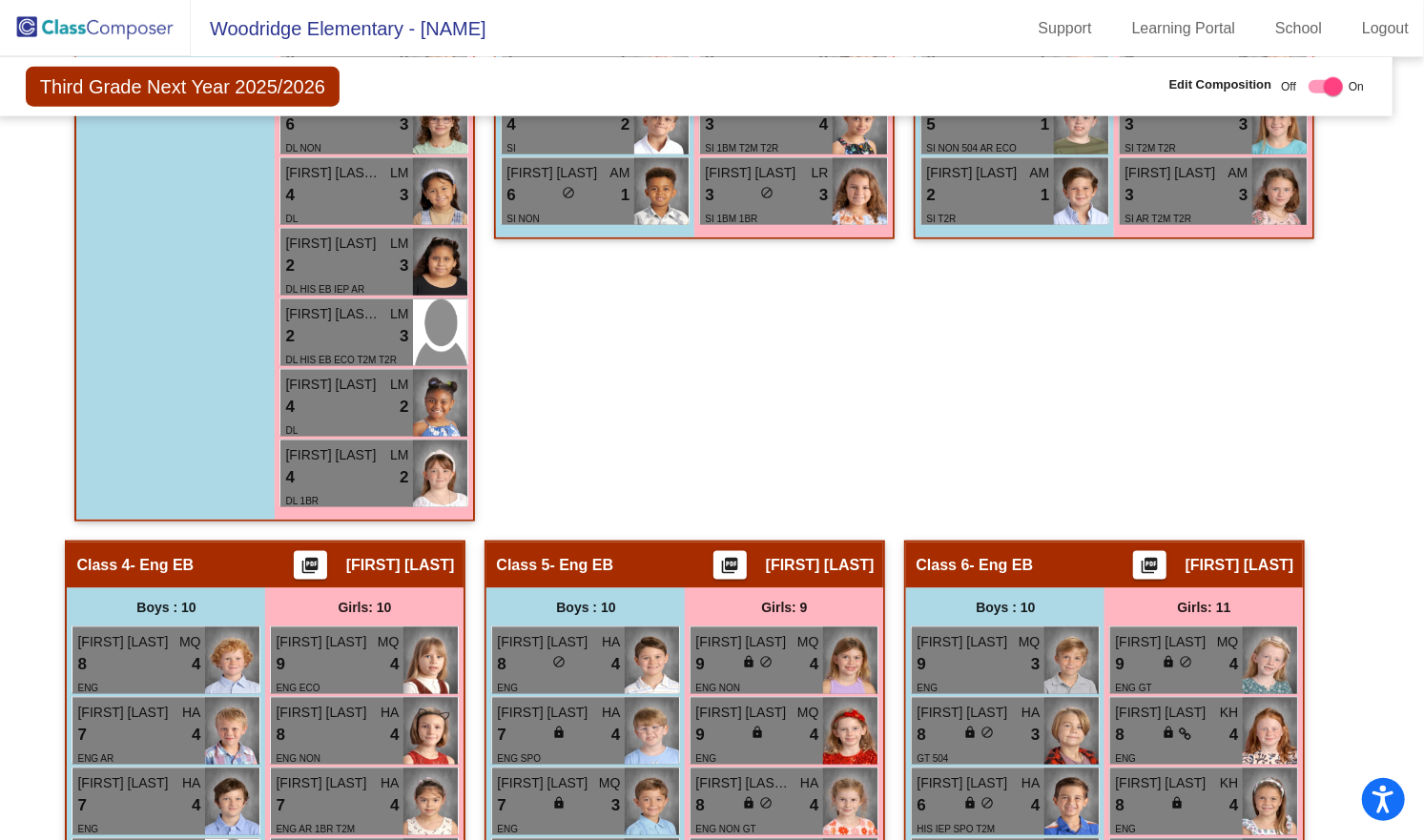 scroll, scrollTop: 0, scrollLeft: 17, axis: horizontal 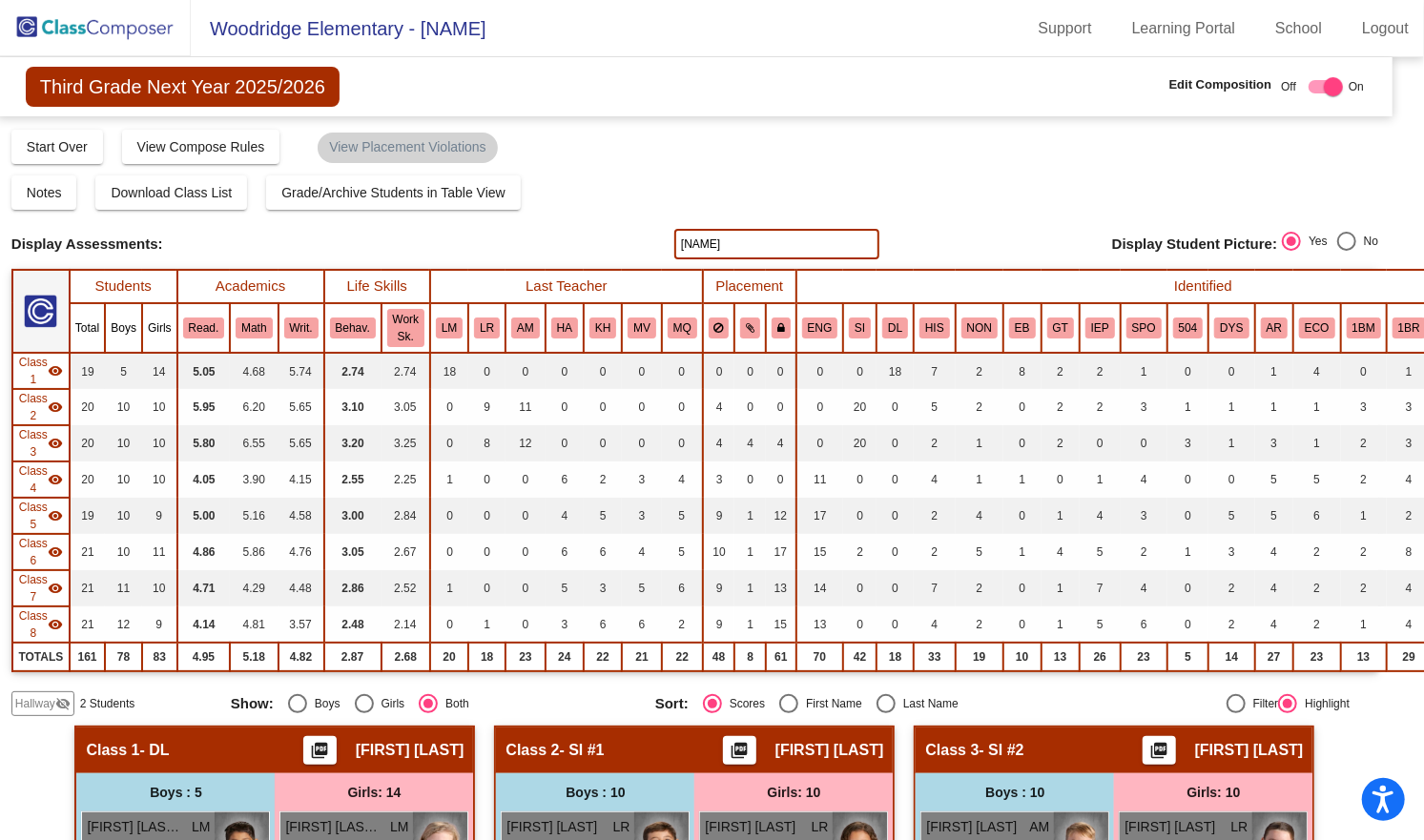 drag, startPoint x: 709, startPoint y: 245, endPoint x: 669, endPoint y: 235, distance: 41.231056 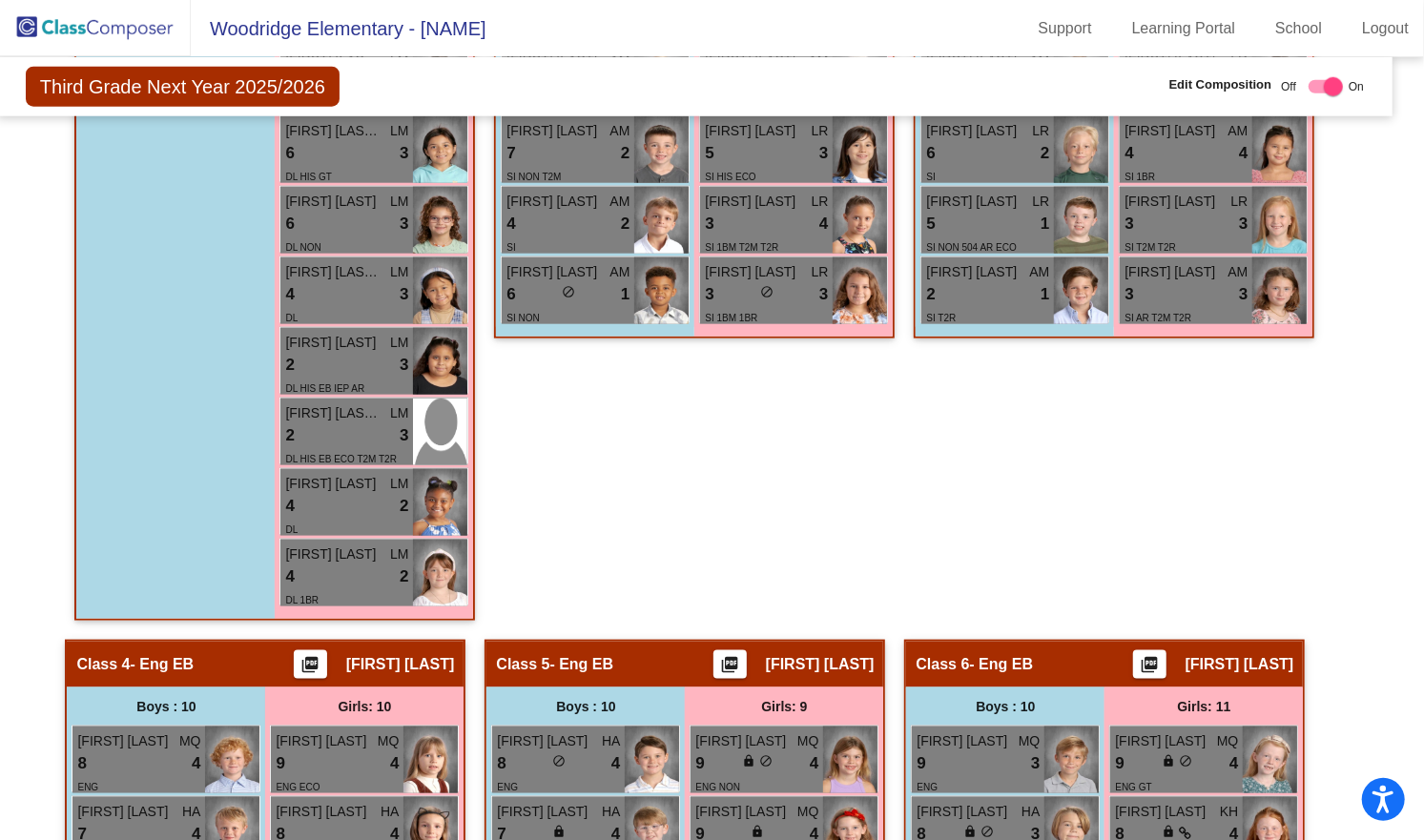 scroll, scrollTop: 0, scrollLeft: 17, axis: horizontal 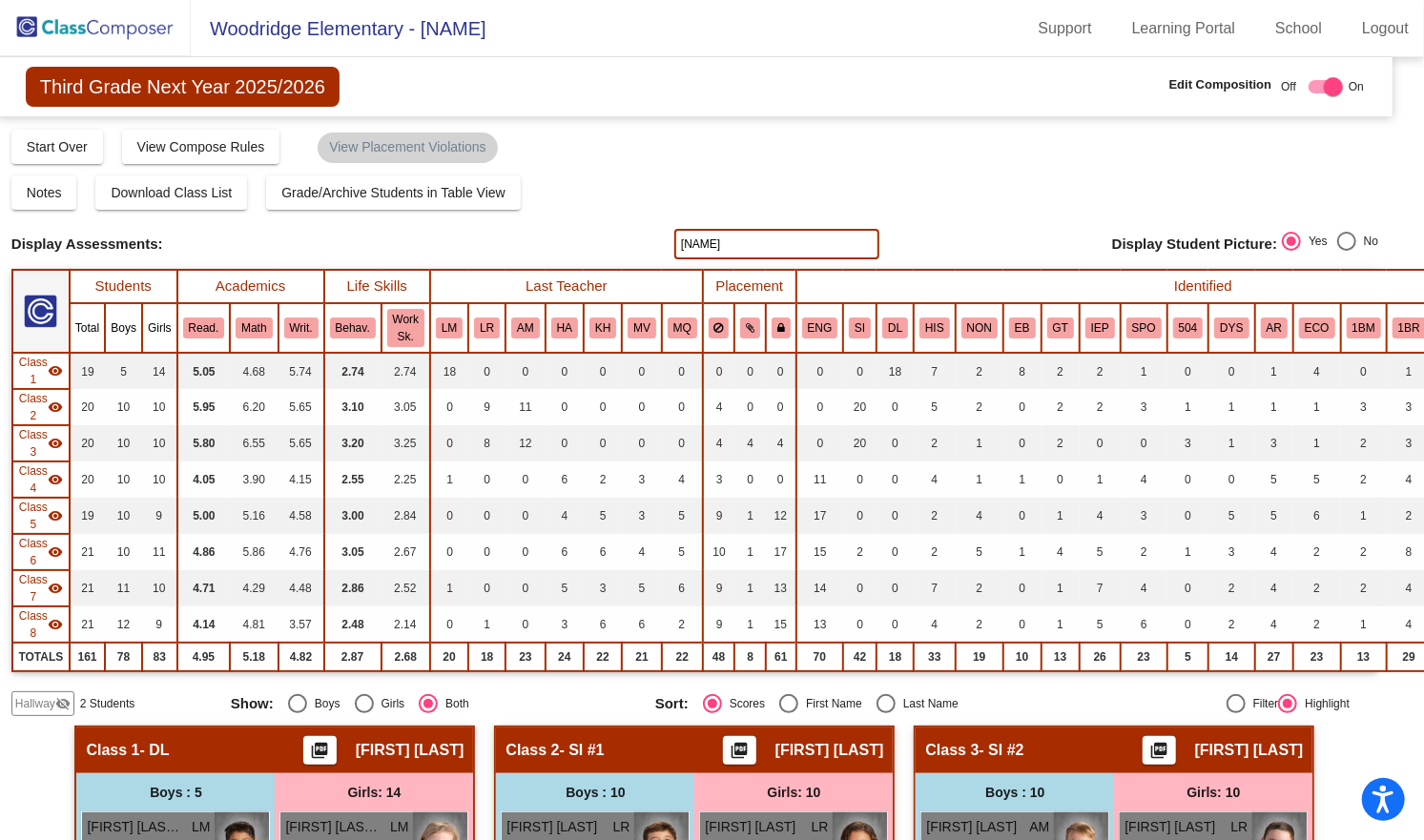 drag, startPoint x: 705, startPoint y: 250, endPoint x: 651, endPoint y: 246, distance: 54.147945 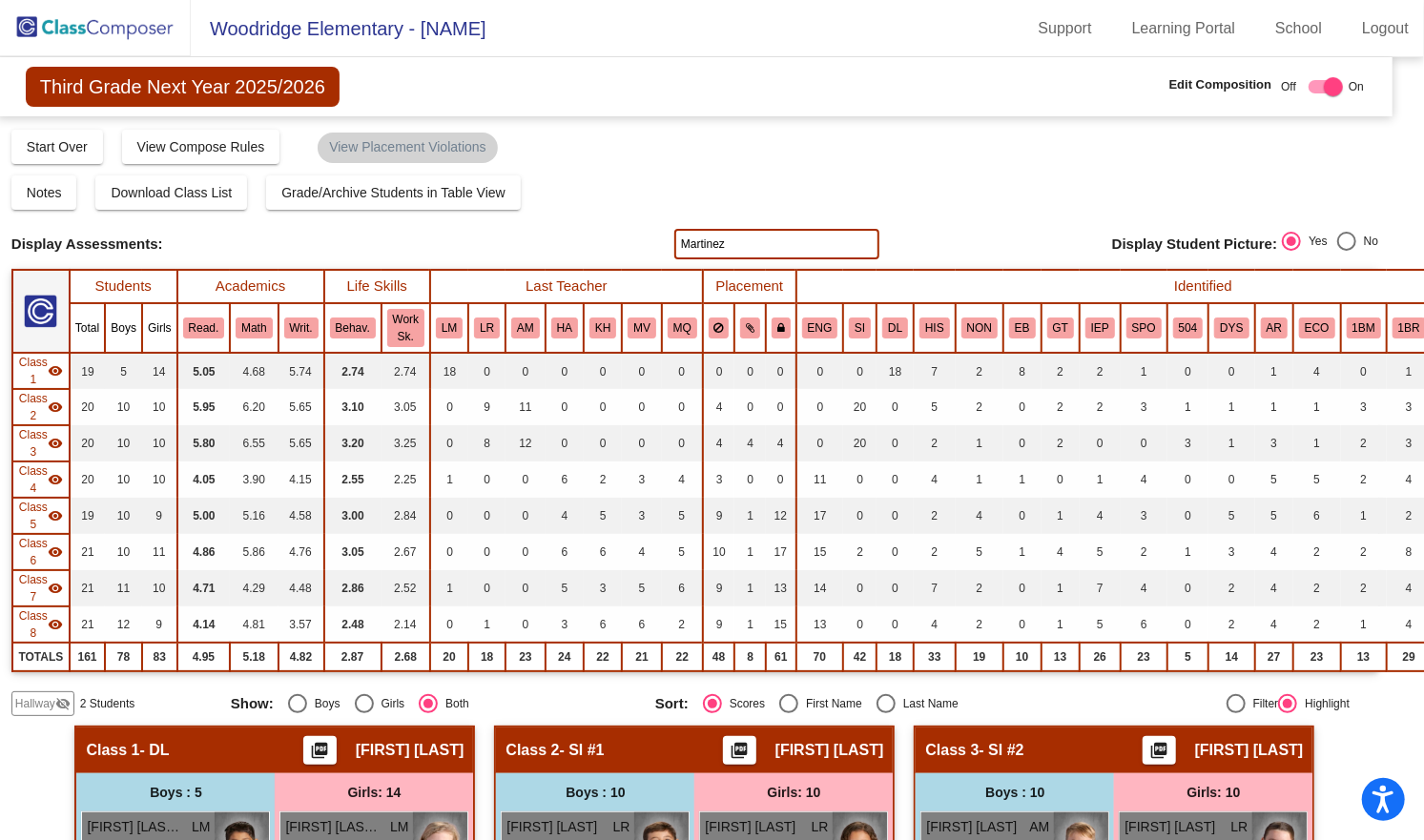 type on "Martinez" 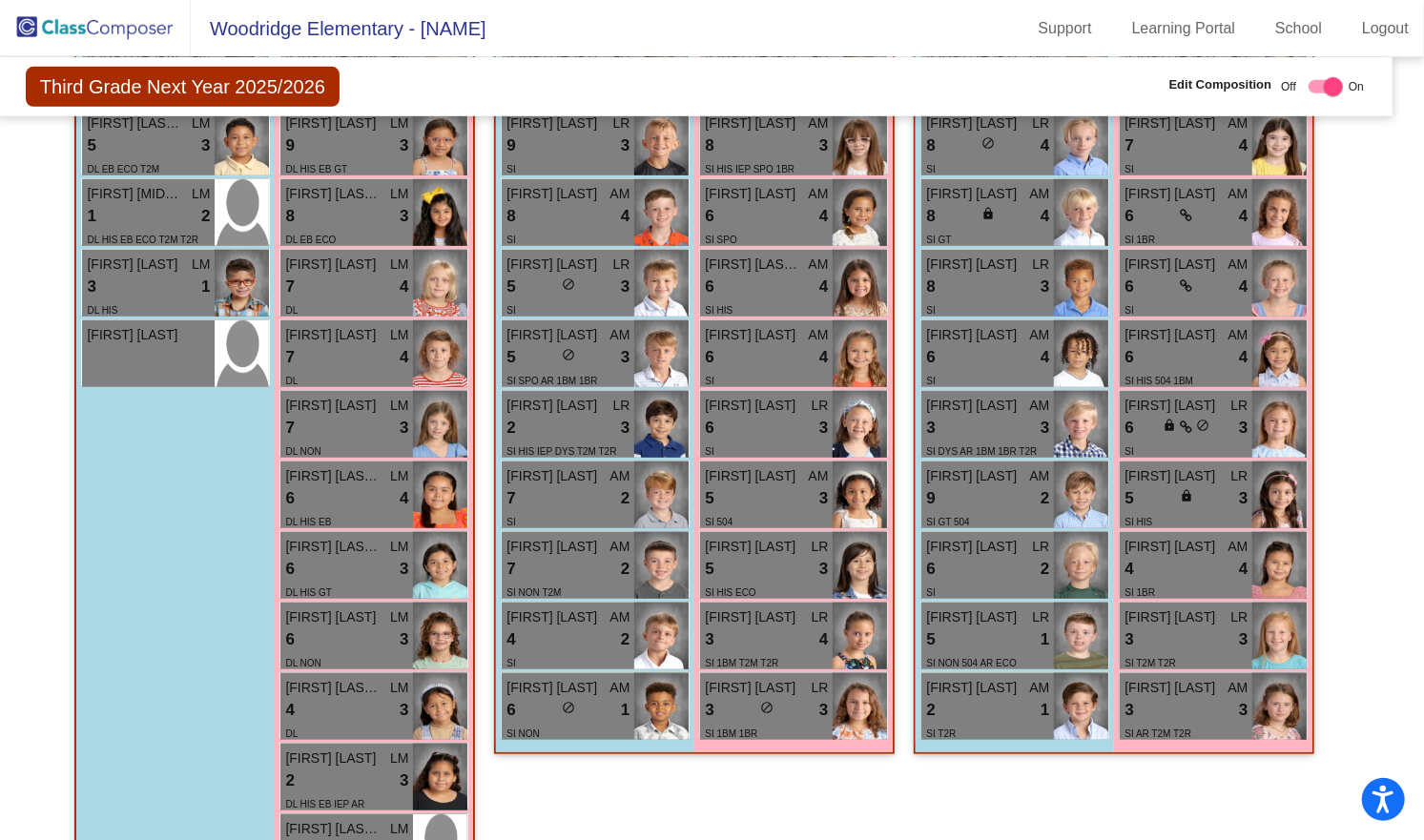 scroll, scrollTop: 0, scrollLeft: 17, axis: horizontal 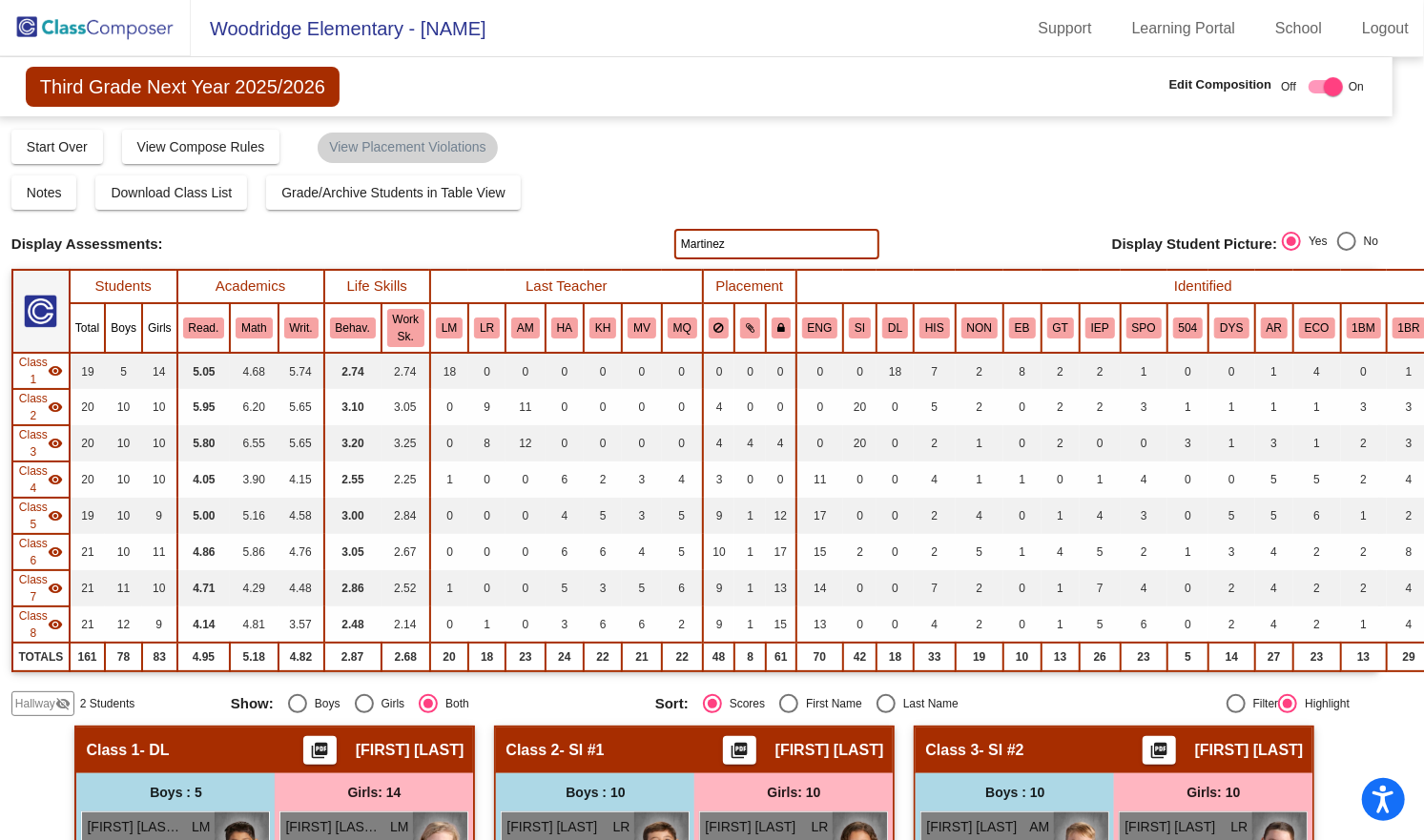 click on "Placement" at bounding box center (750, 286) 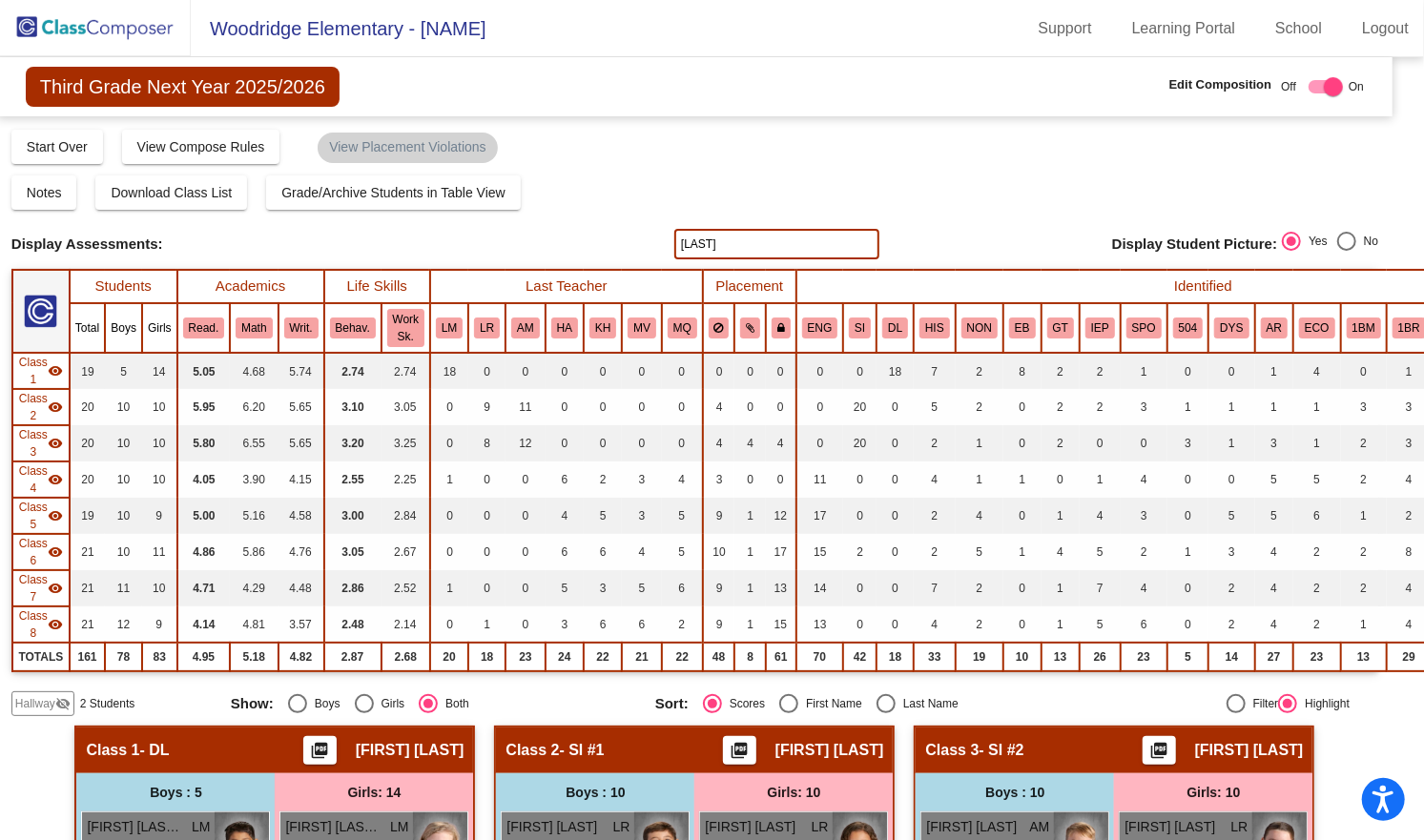 type on "[LAST]" 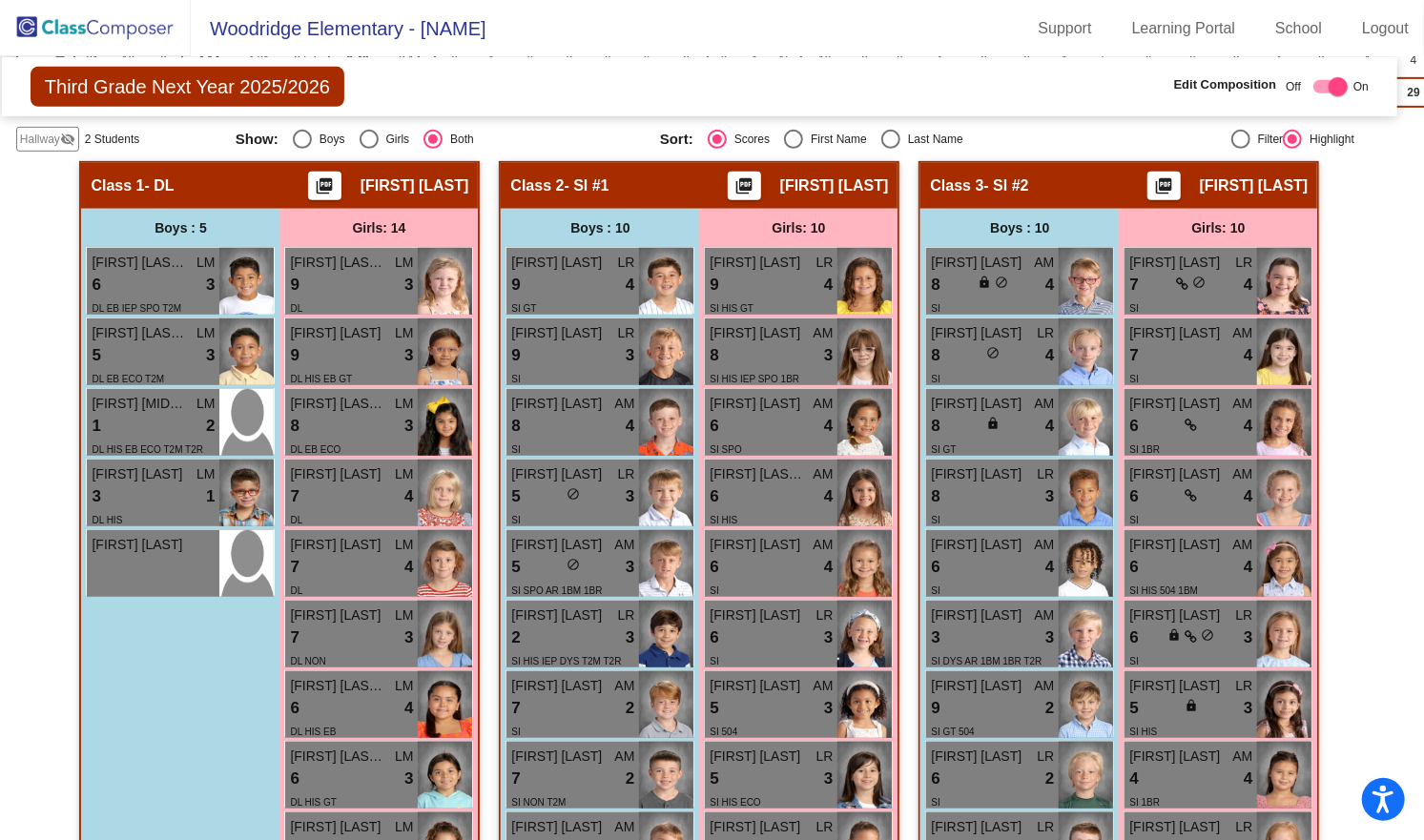 scroll, scrollTop: 0, scrollLeft: 12, axis: horizontal 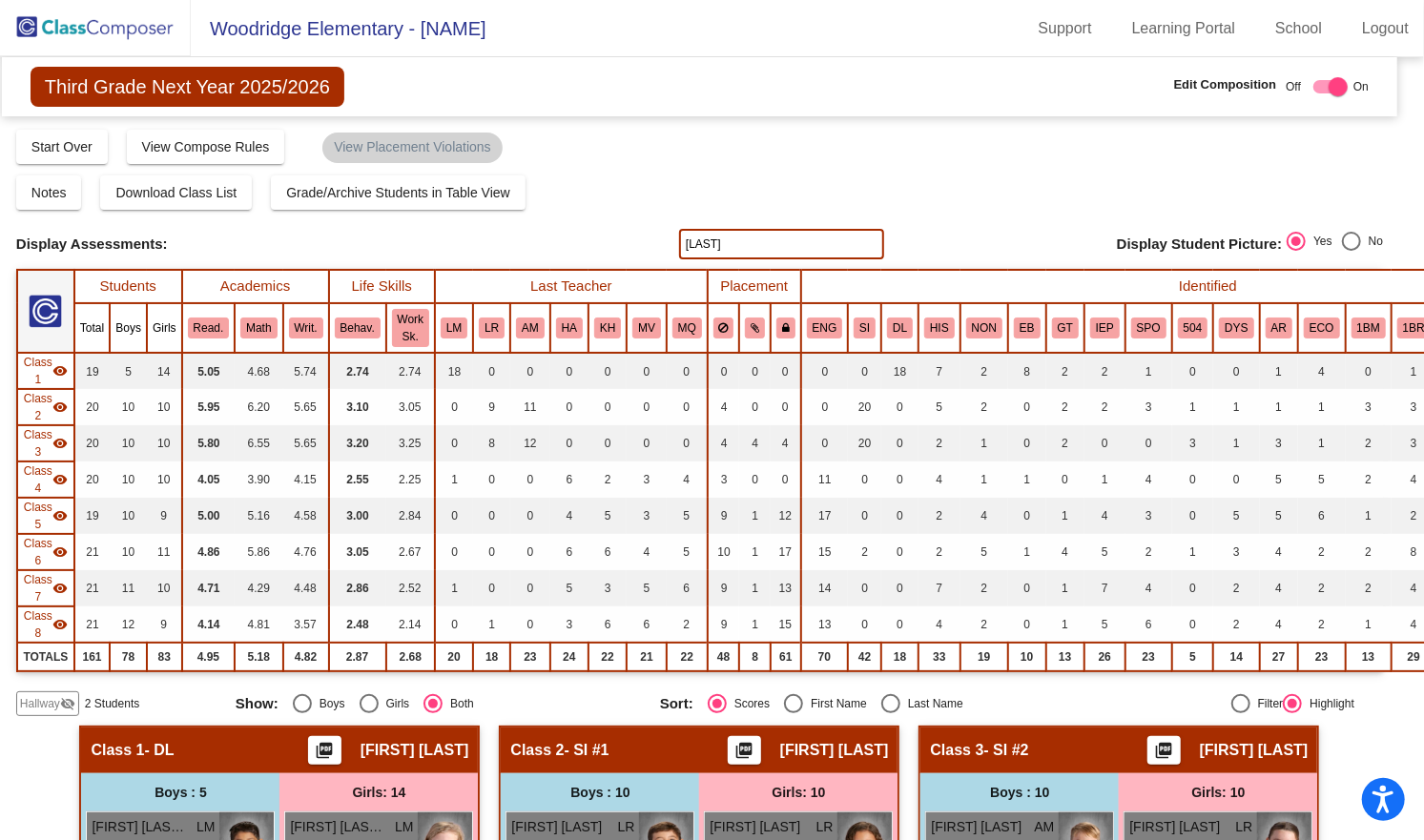drag, startPoint x: 739, startPoint y: 244, endPoint x: 667, endPoint y: 234, distance: 72.69113 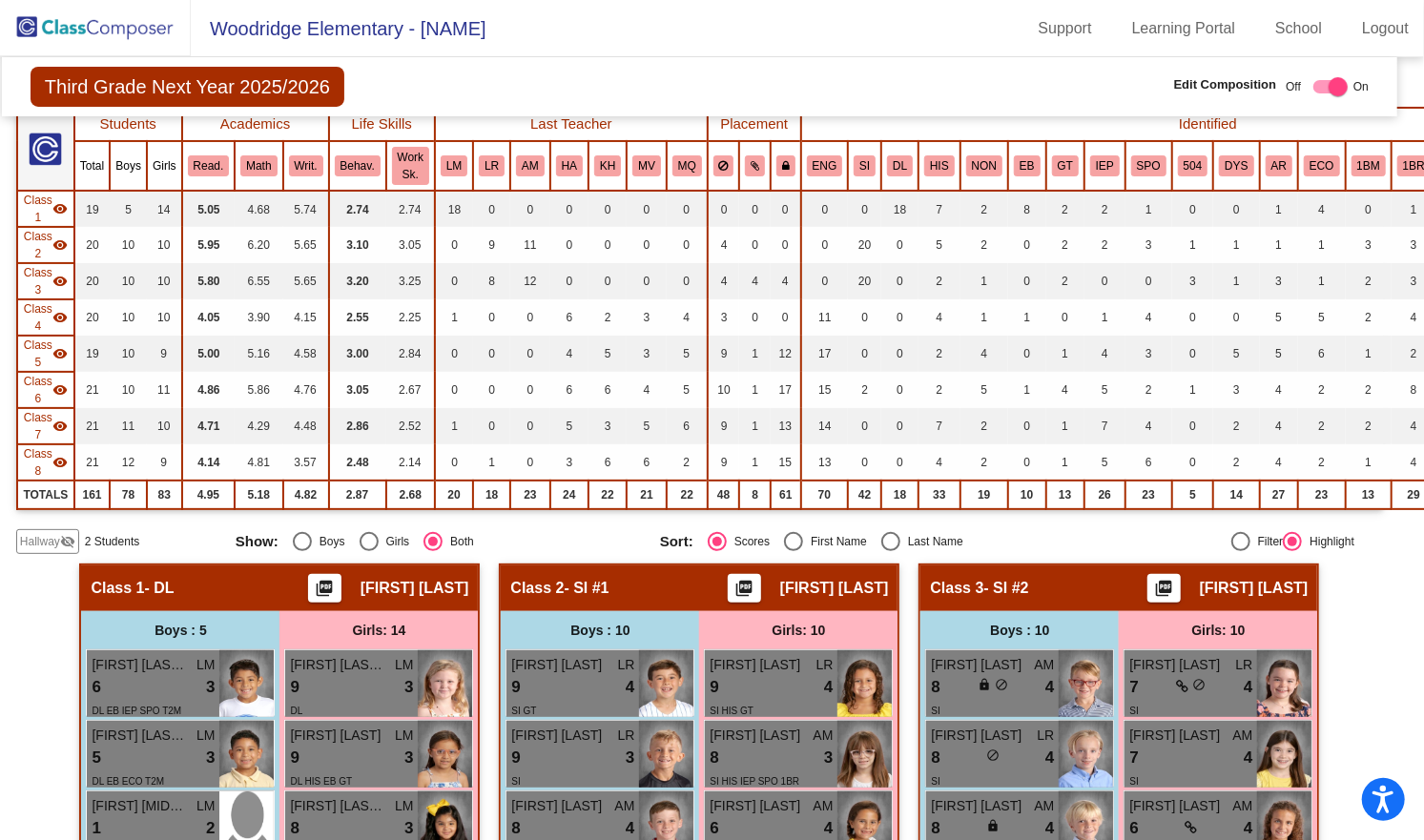 scroll, scrollTop: 0, scrollLeft: 12, axis: horizontal 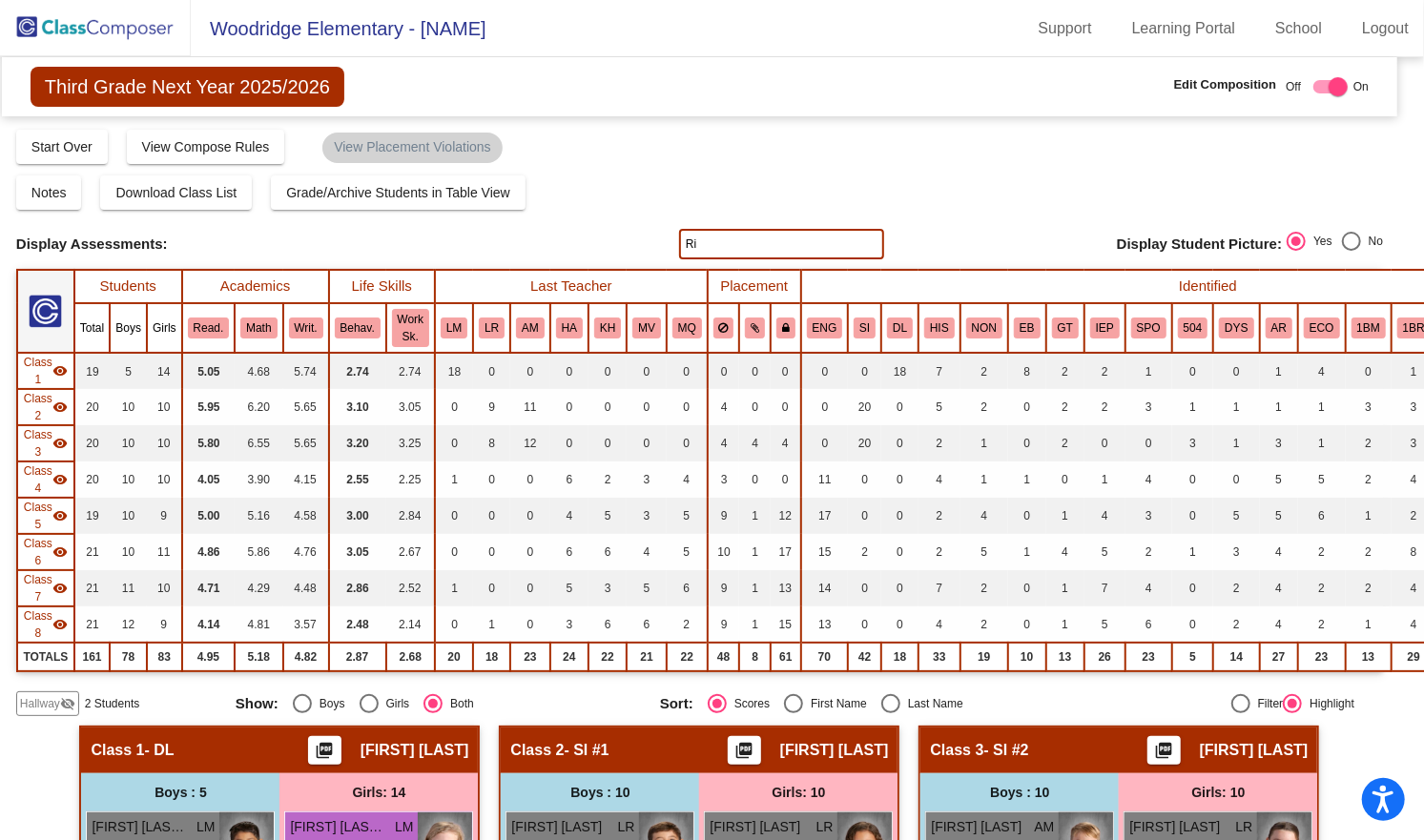type on "R" 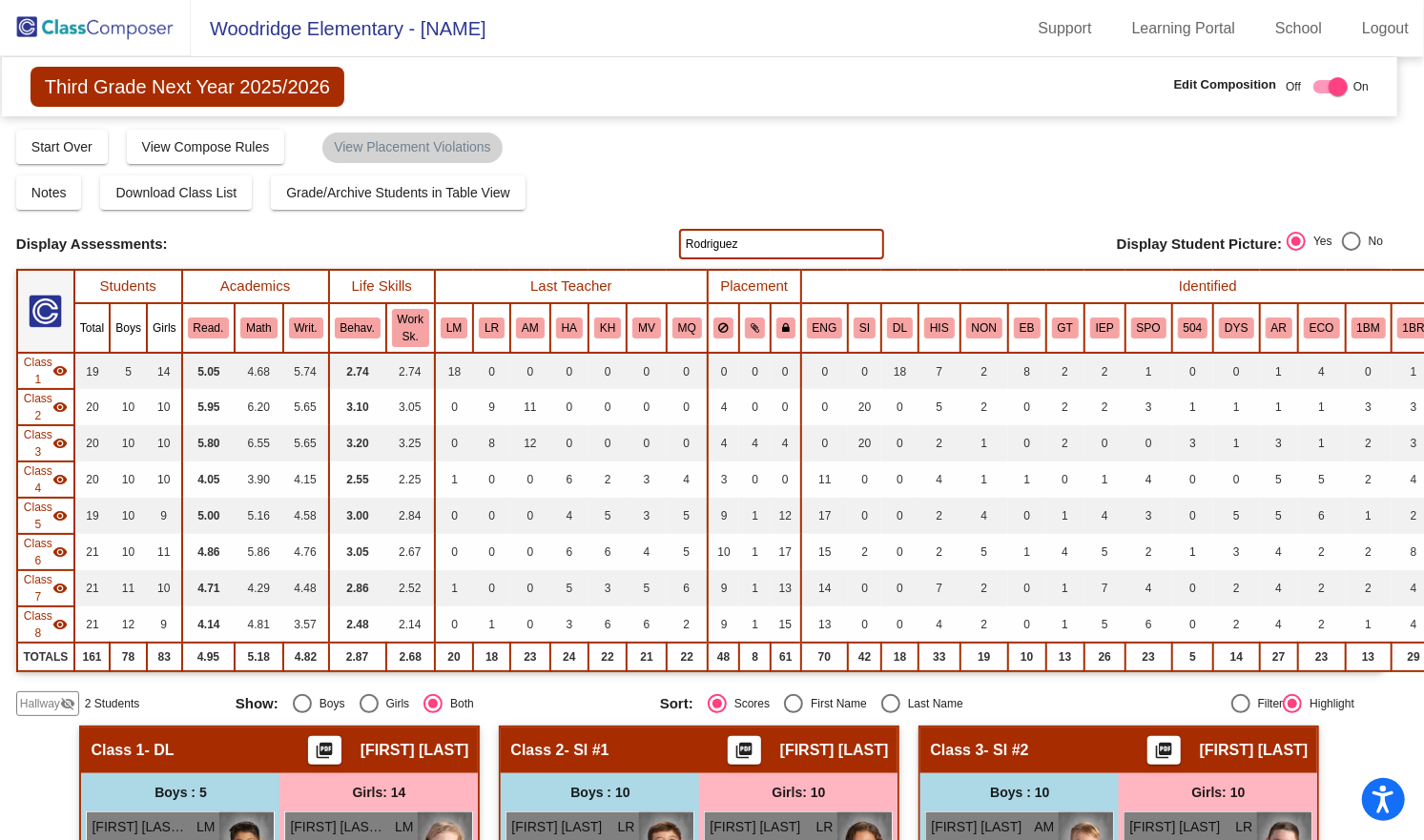 type on "Rodriguez" 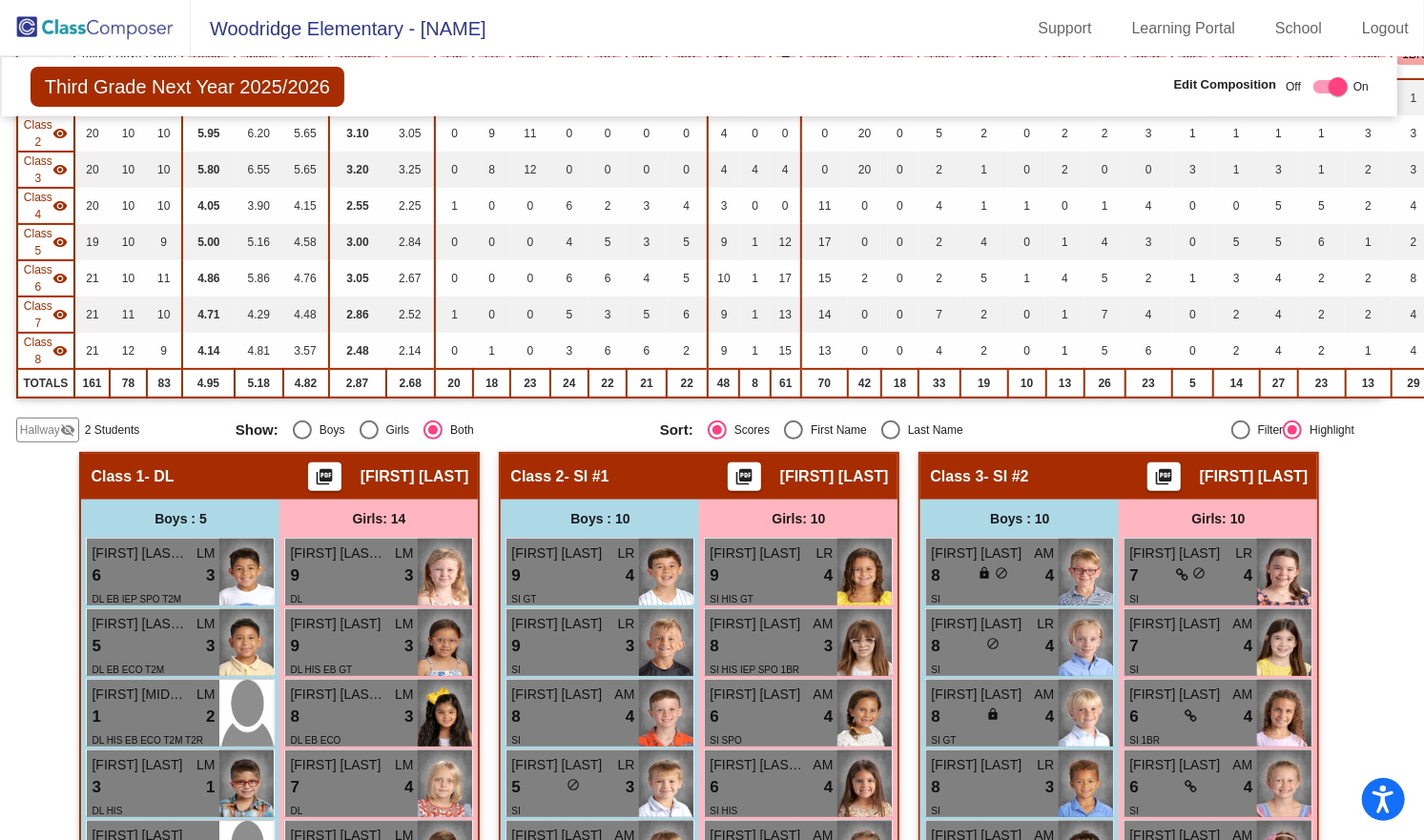scroll, scrollTop: 0, scrollLeft: 12, axis: horizontal 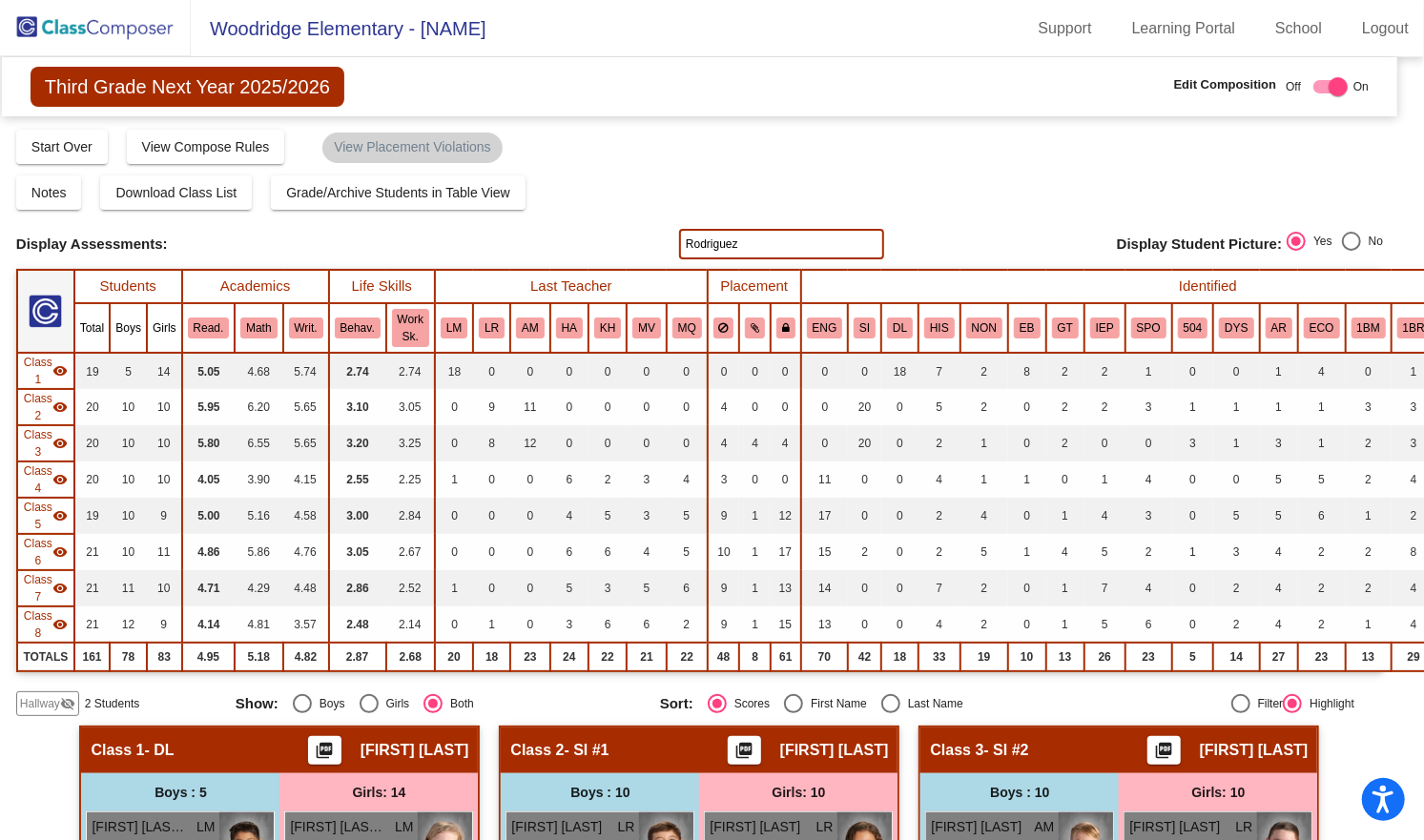 click on "Hallway" 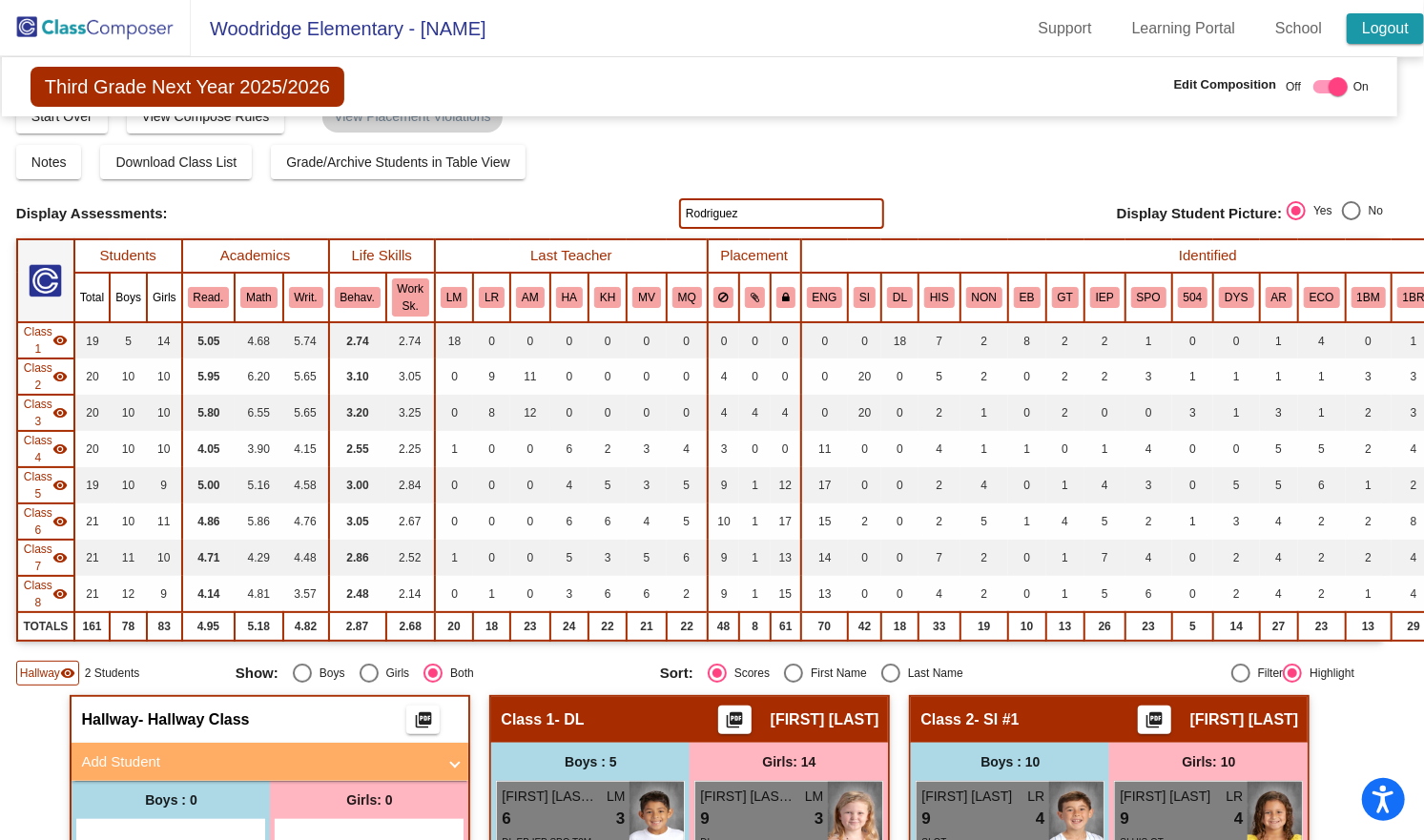 scroll, scrollTop: 0, scrollLeft: 12, axis: horizontal 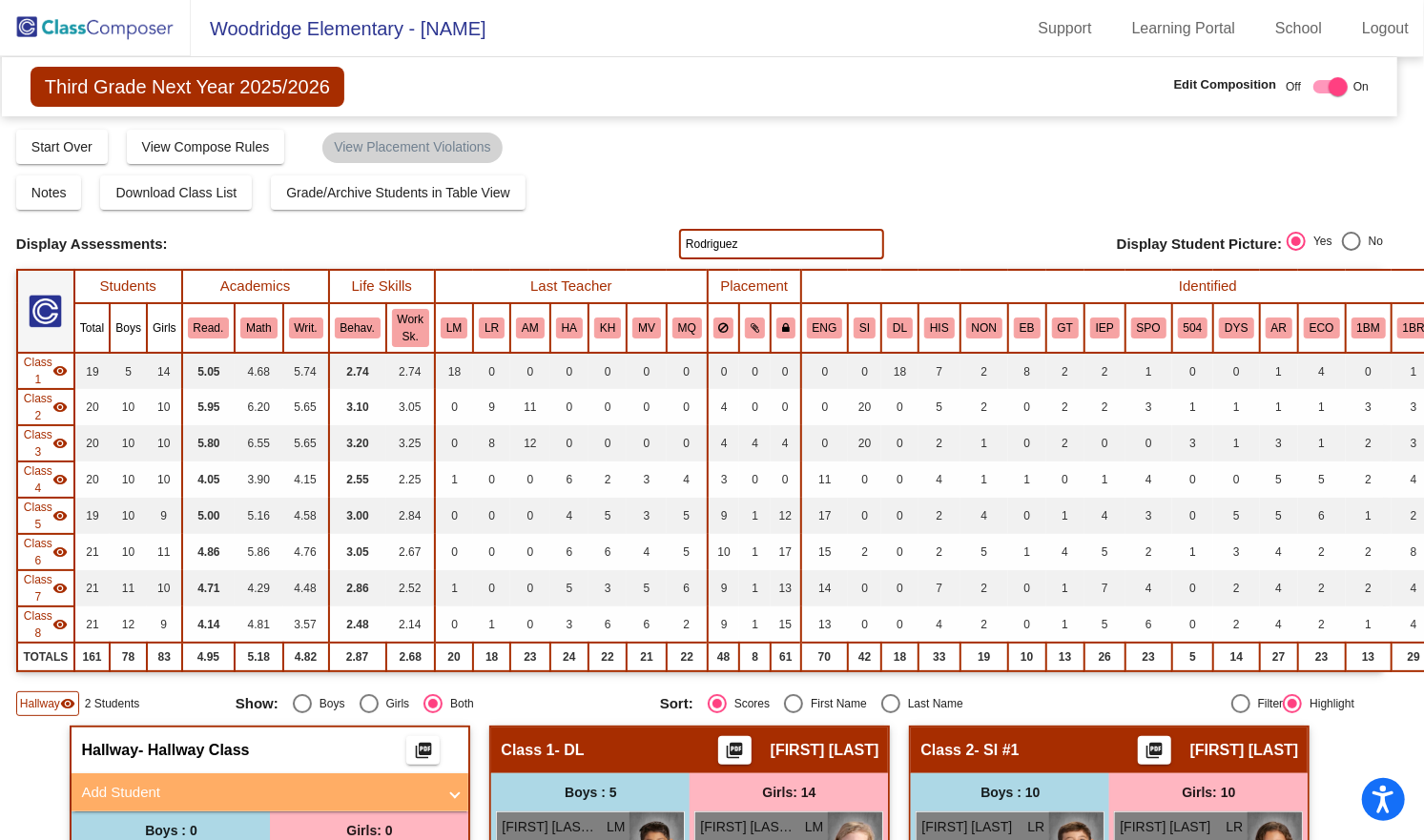 click on "Rodriguez" 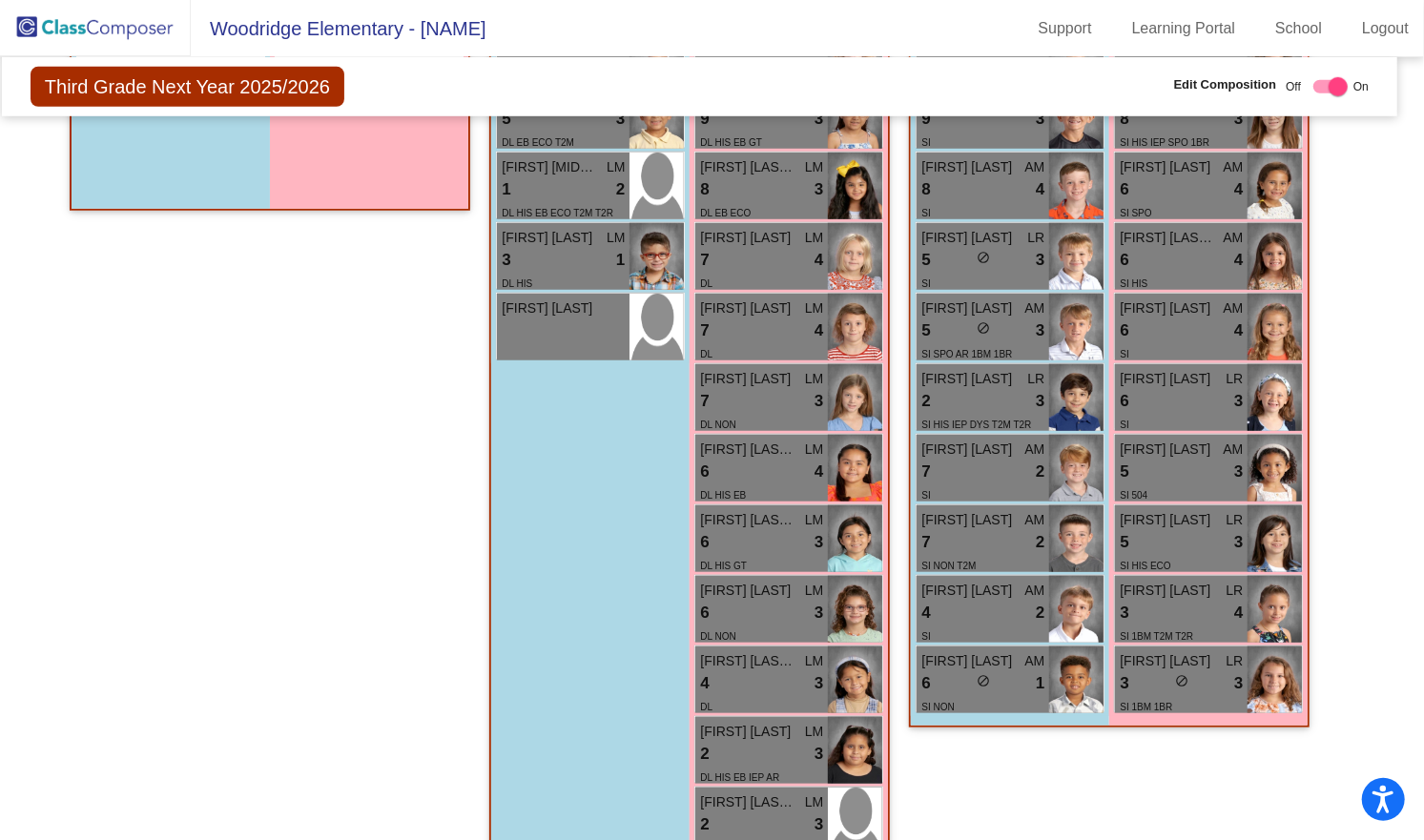 scroll, scrollTop: 0, scrollLeft: 12, axis: horizontal 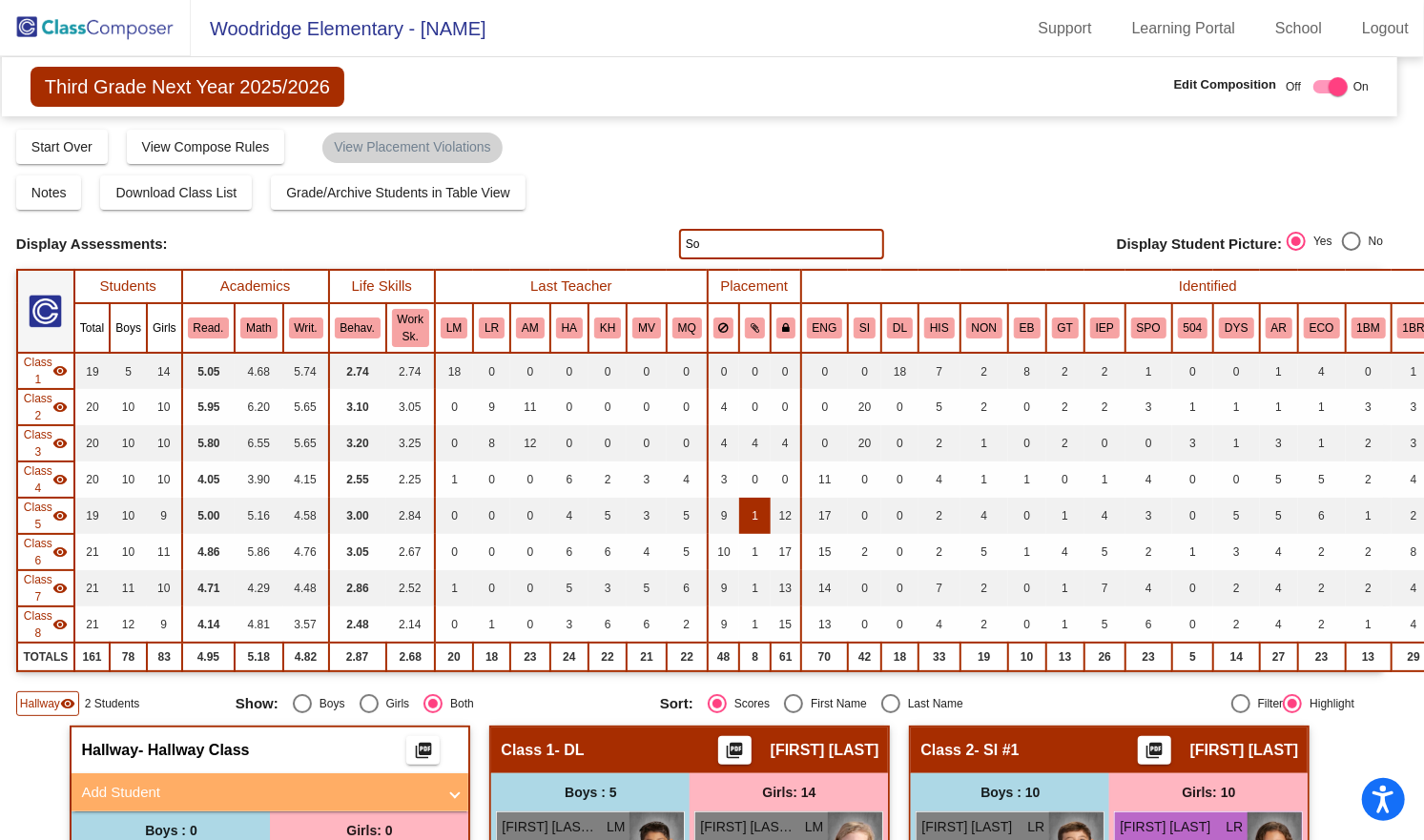 type on "S" 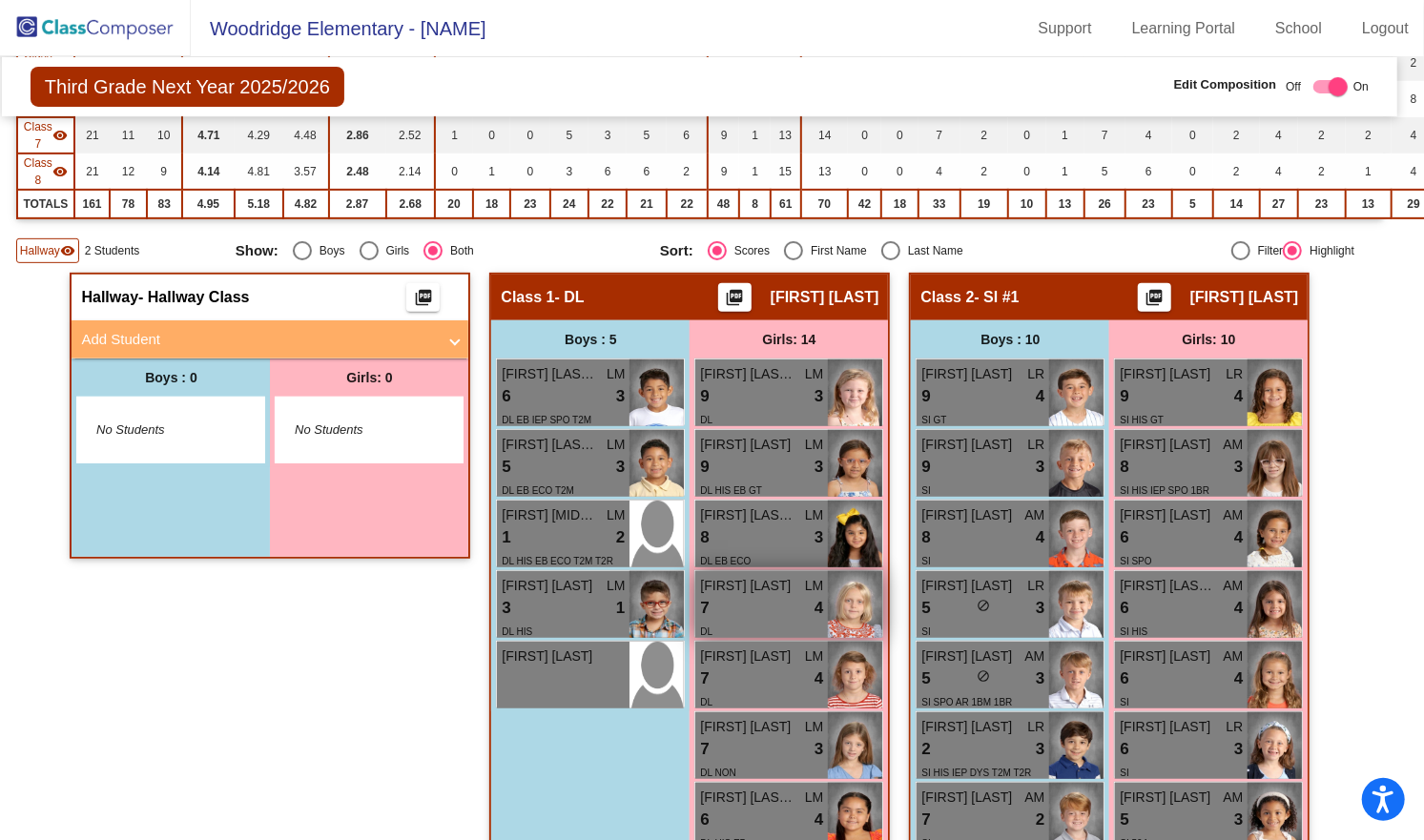 scroll, scrollTop: 0, scrollLeft: 12, axis: horizontal 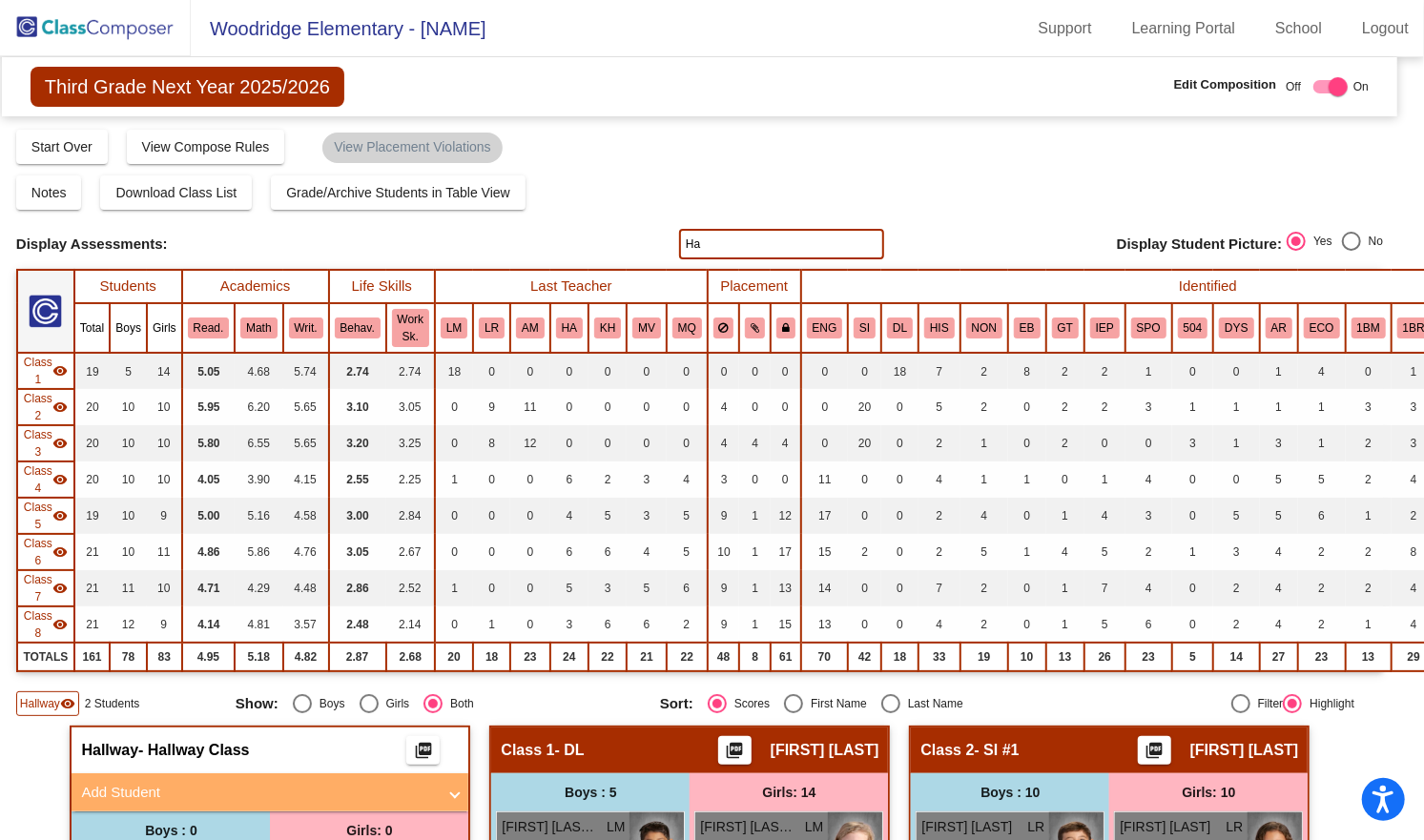 type on "H" 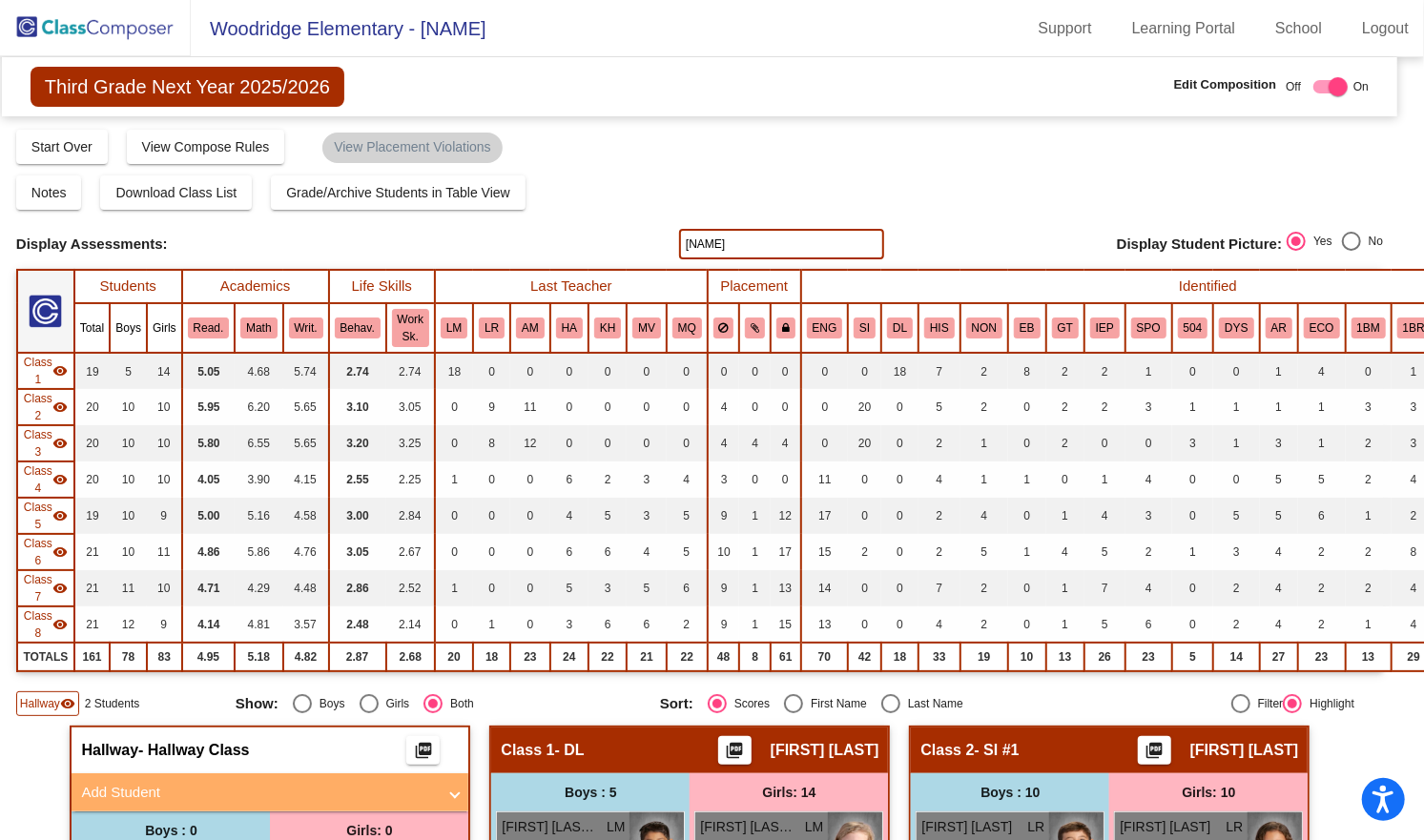 type on "[NAME]" 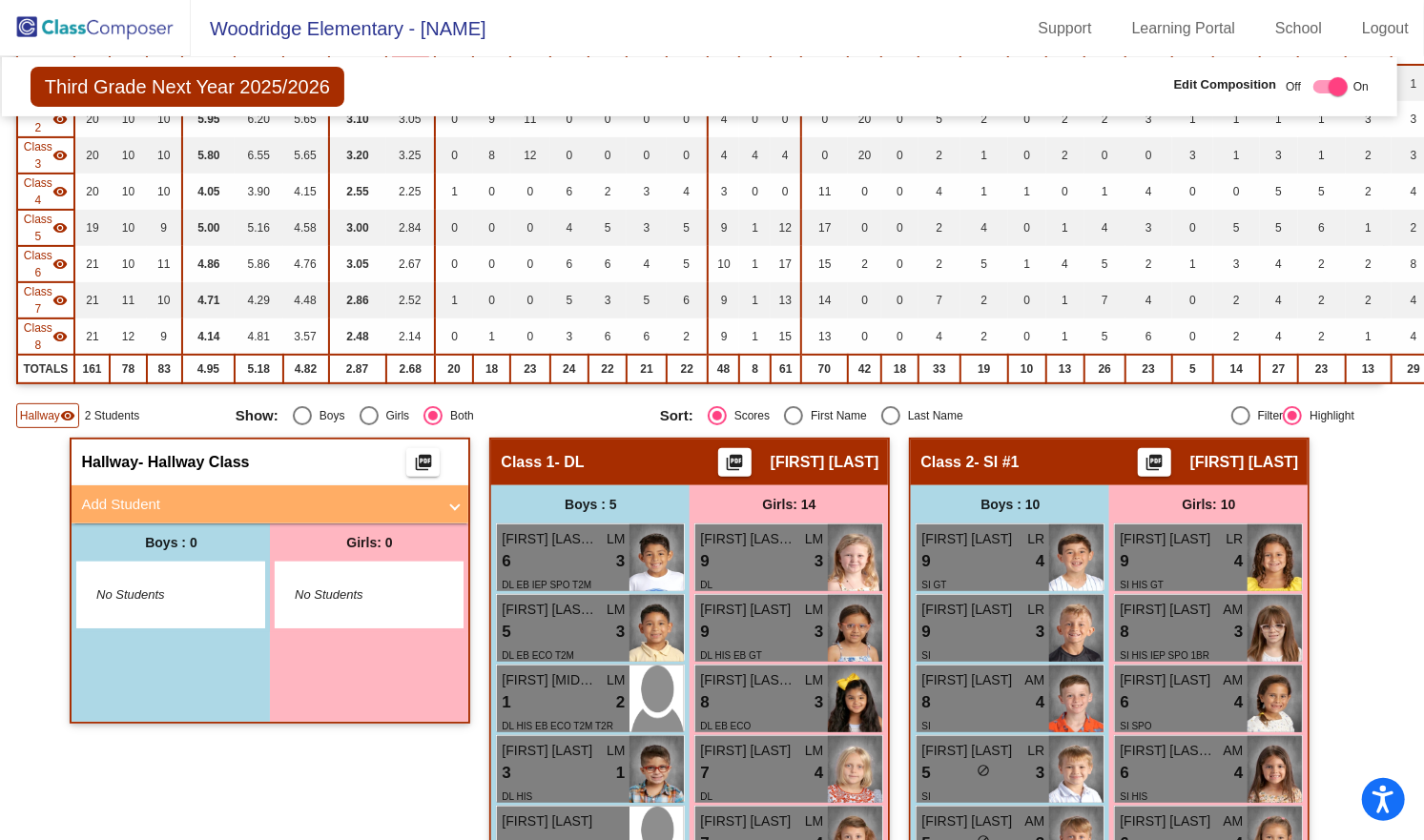 scroll, scrollTop: 0, scrollLeft: 12, axis: horizontal 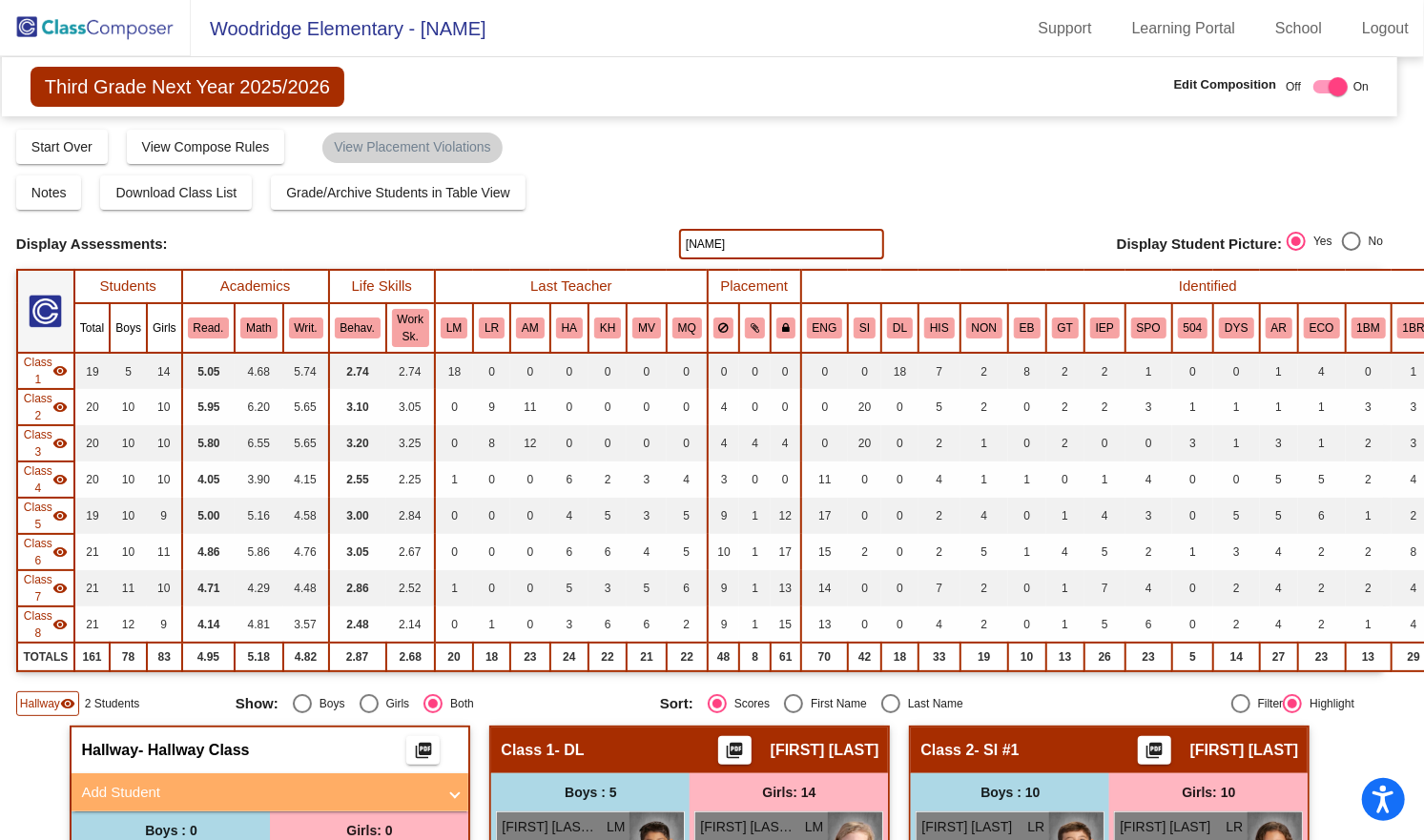drag, startPoint x: 729, startPoint y: 246, endPoint x: 627, endPoint y: 243, distance: 102.044108 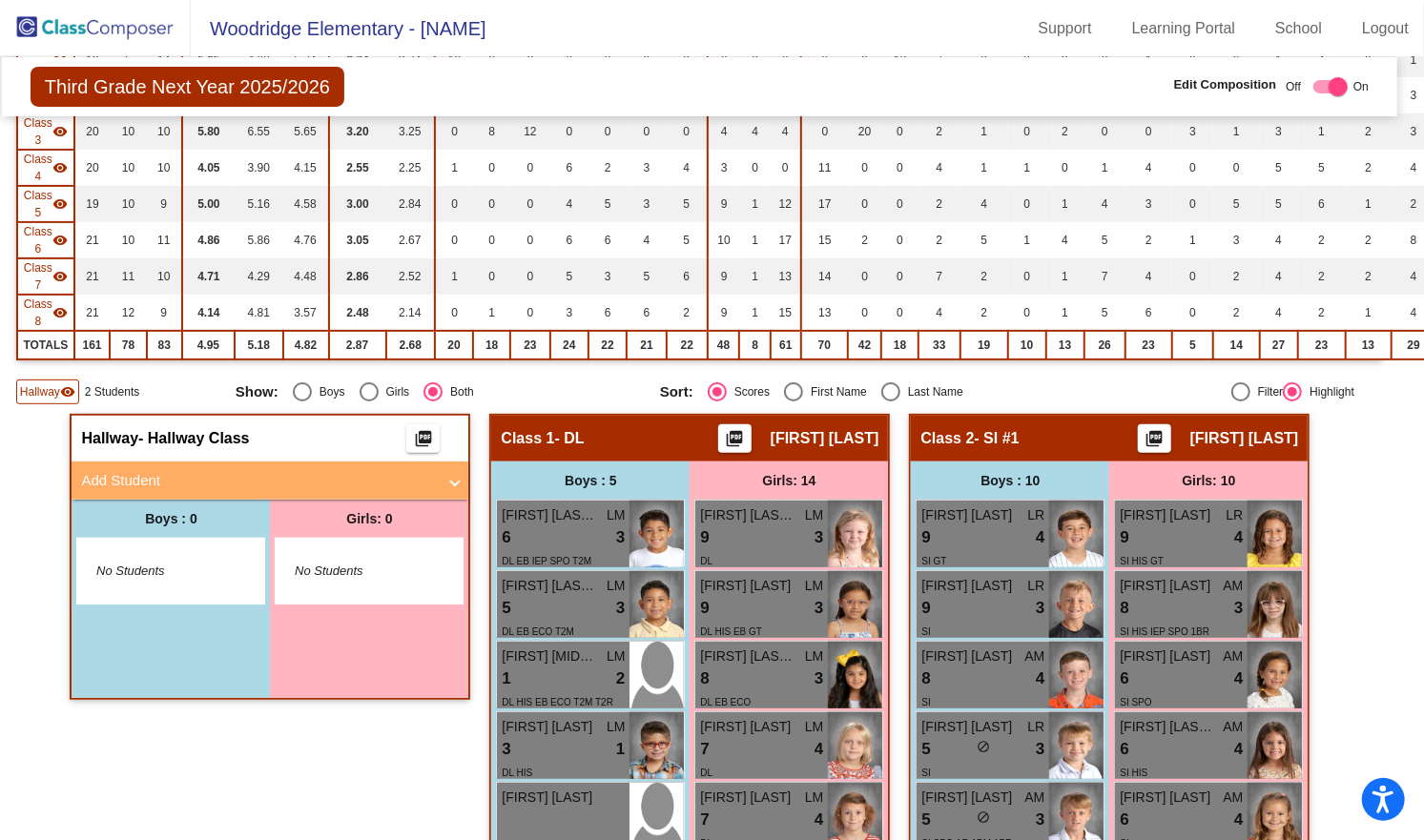 scroll, scrollTop: 0, scrollLeft: 12, axis: horizontal 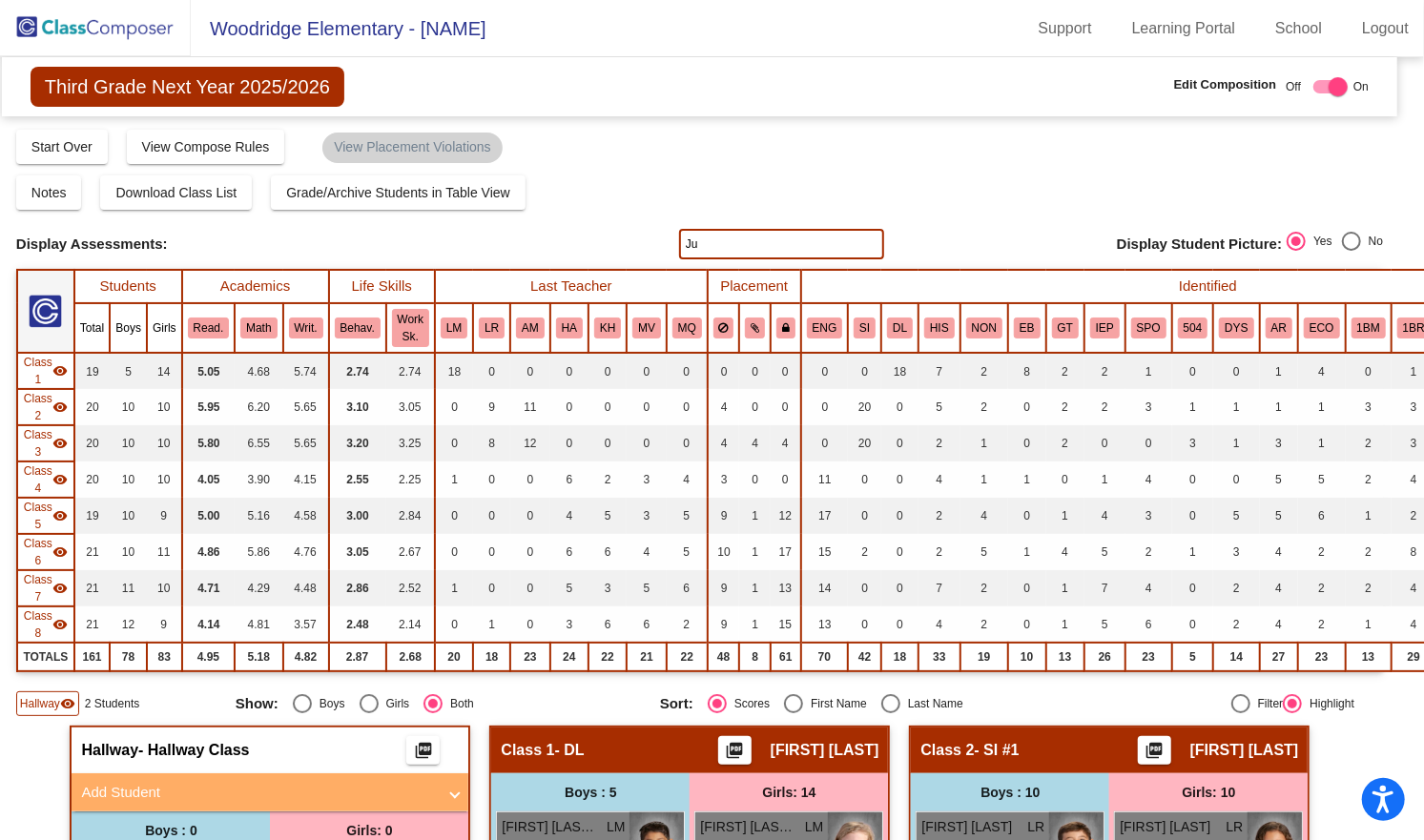 type on "J" 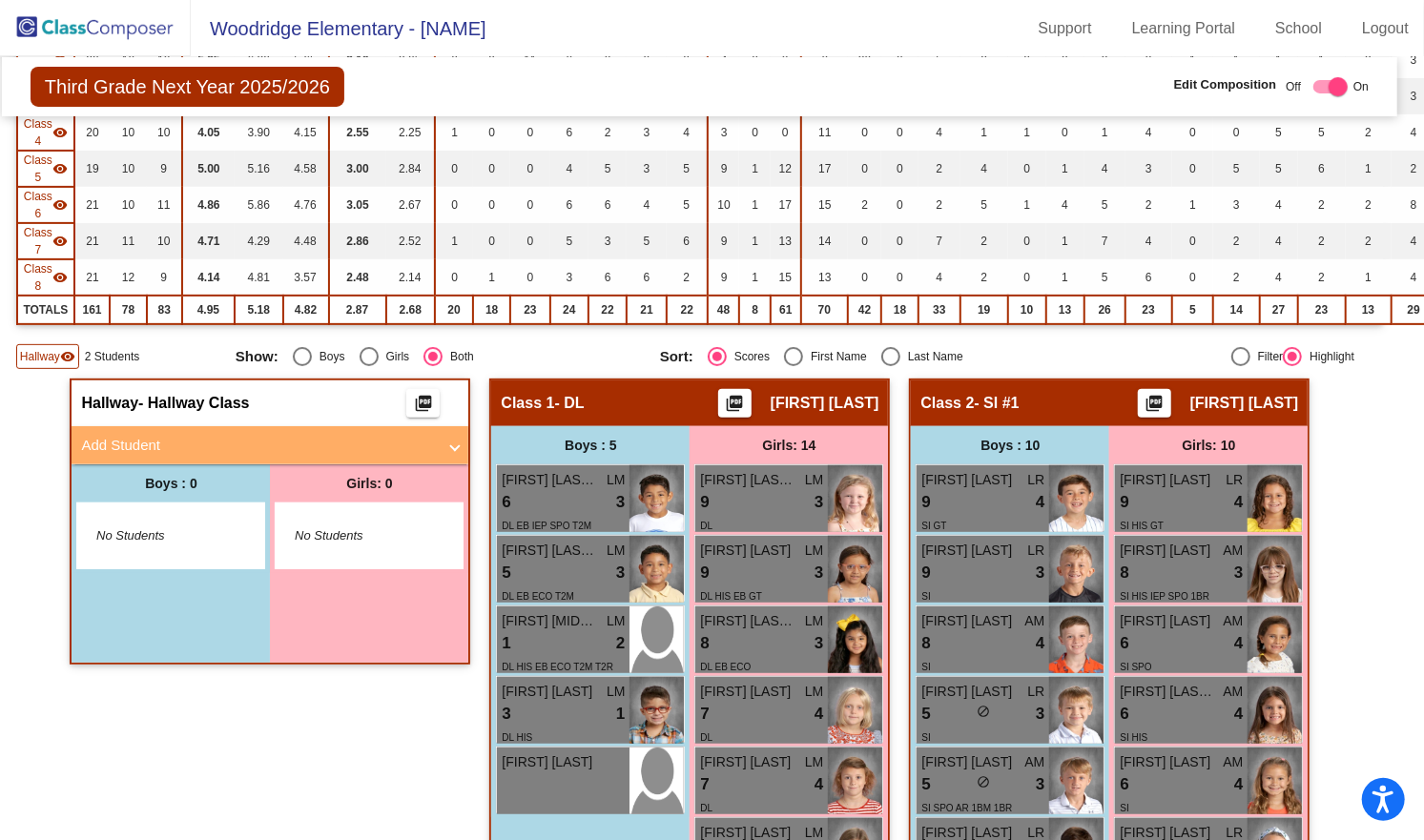 scroll, scrollTop: 0, scrollLeft: 12, axis: horizontal 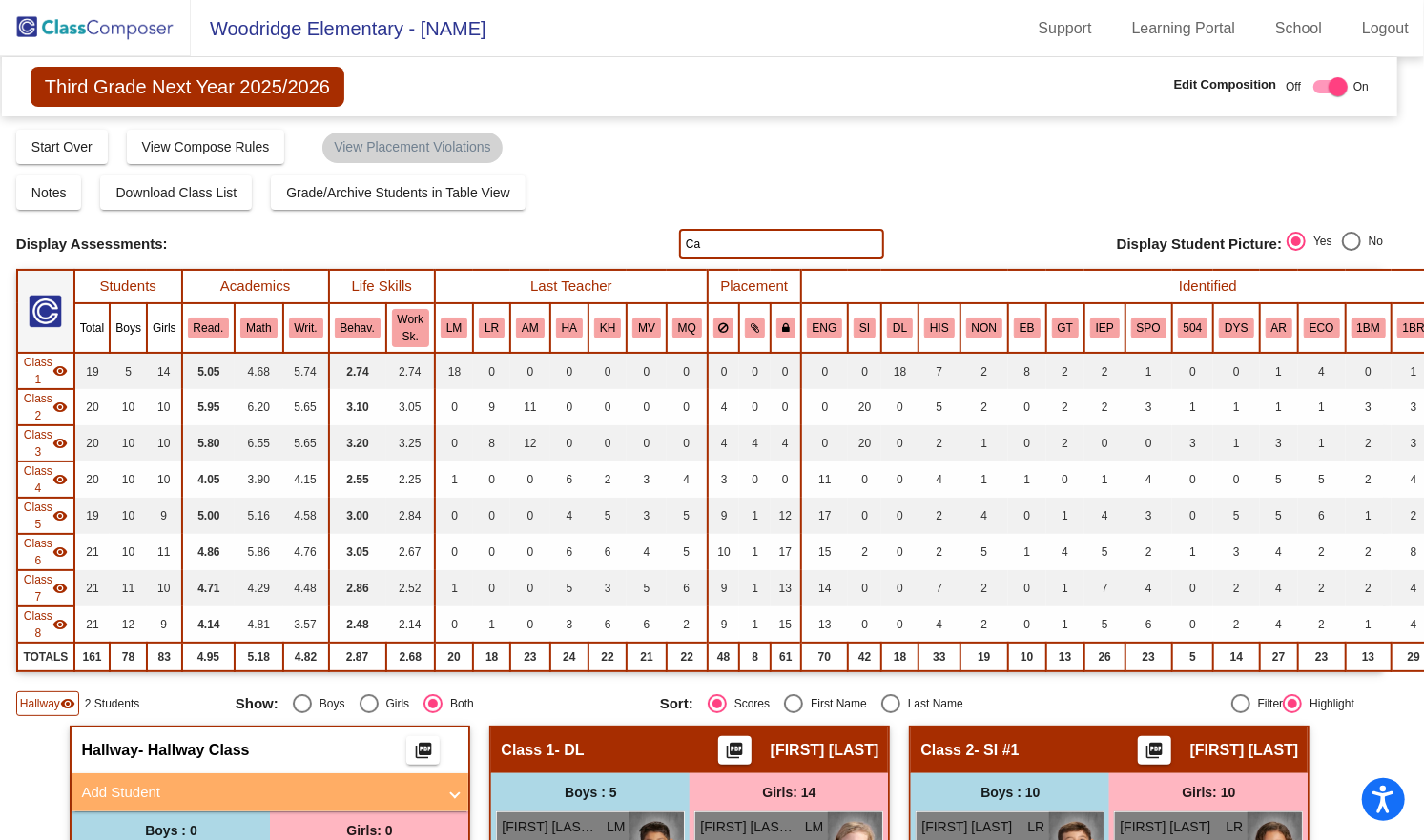 type on "C" 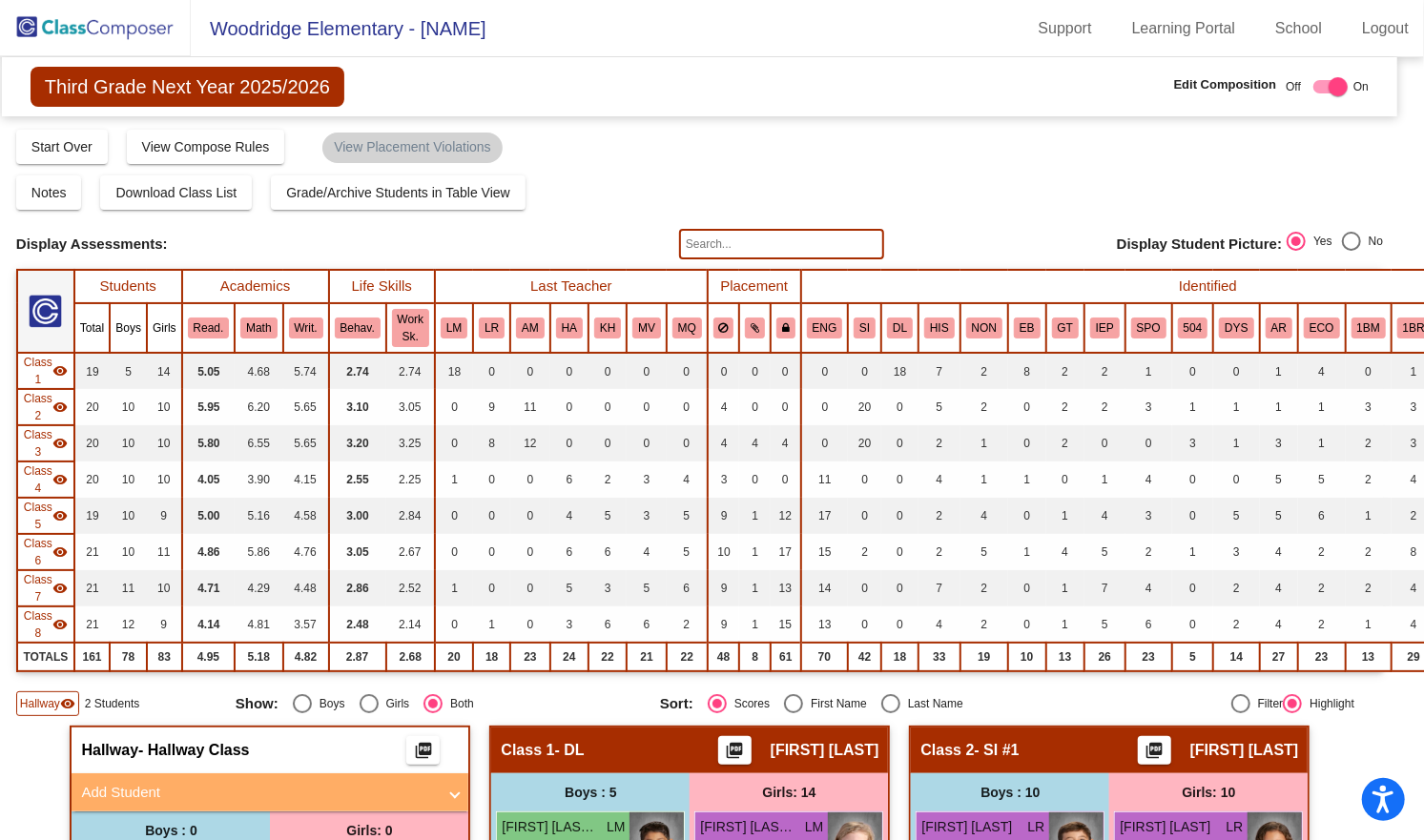 type 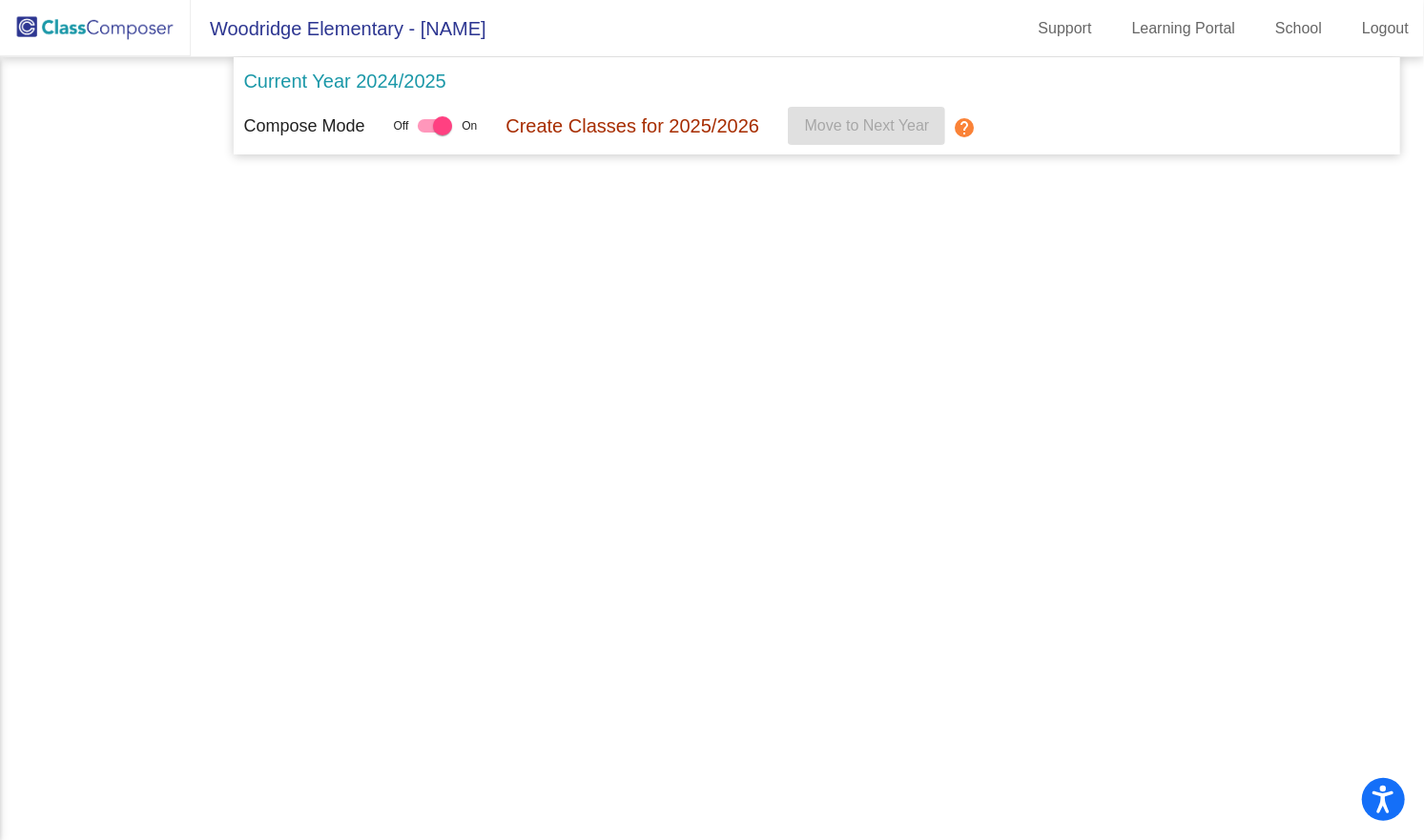 scroll, scrollTop: 0, scrollLeft: 0, axis: both 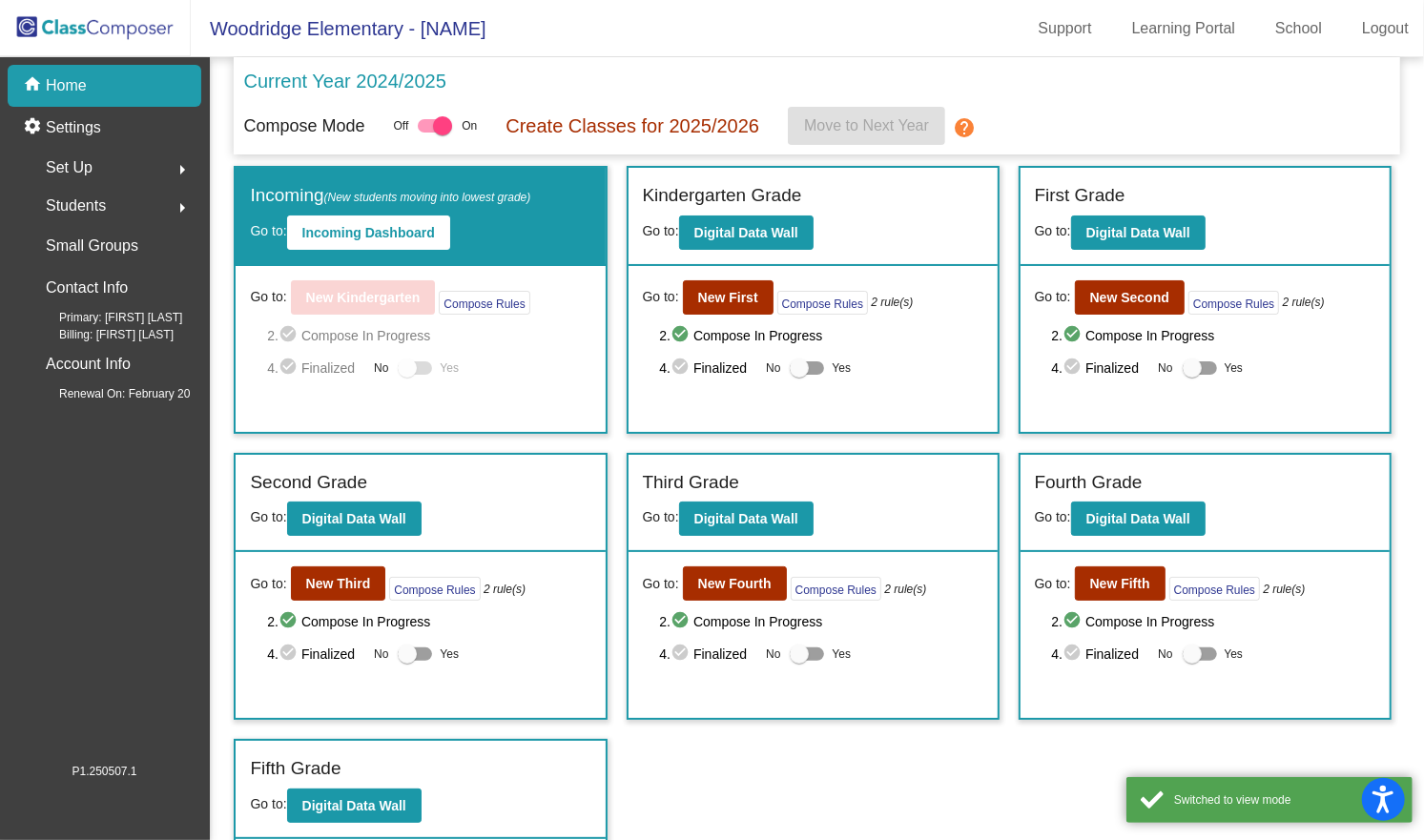 click 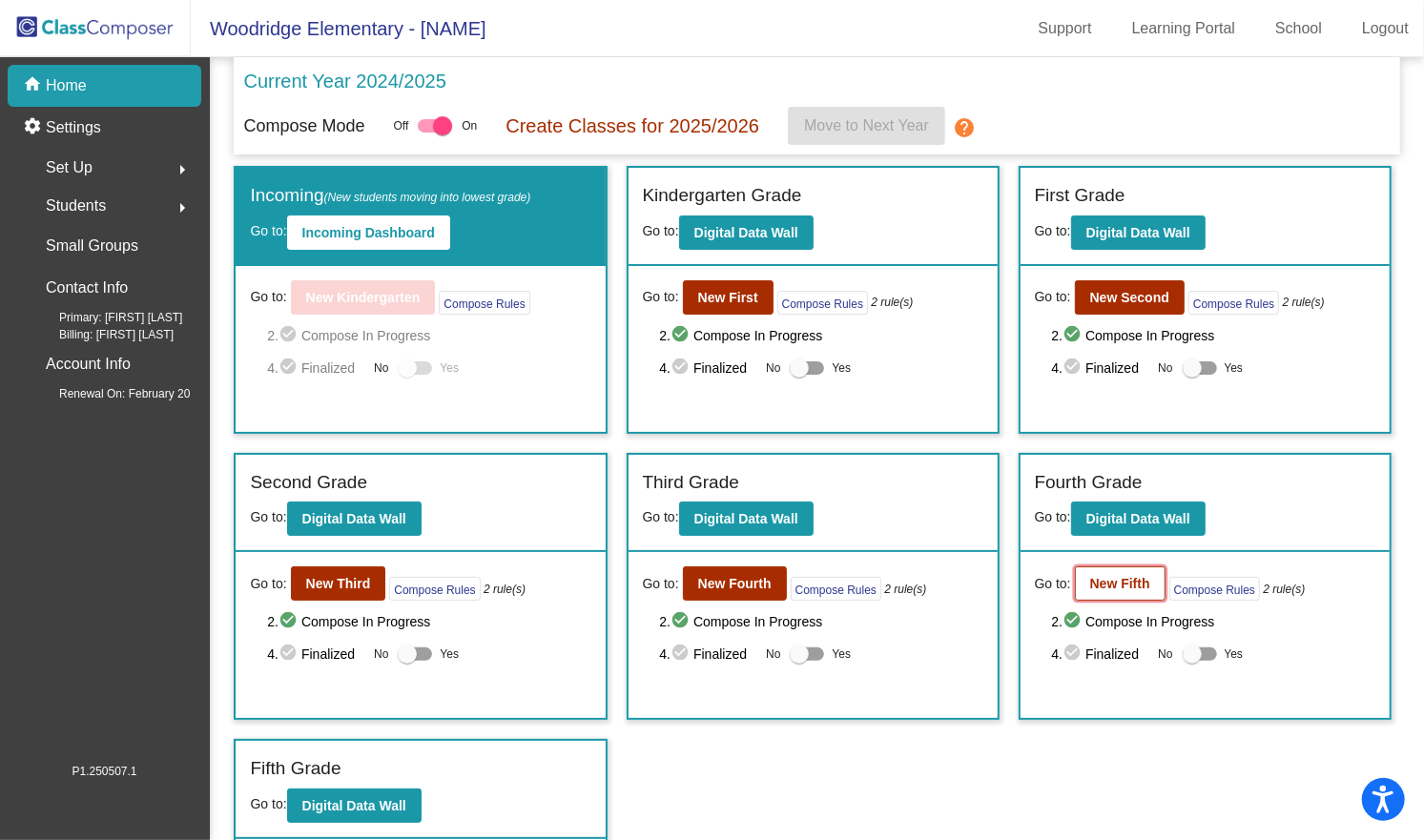 click on "New Fifth" 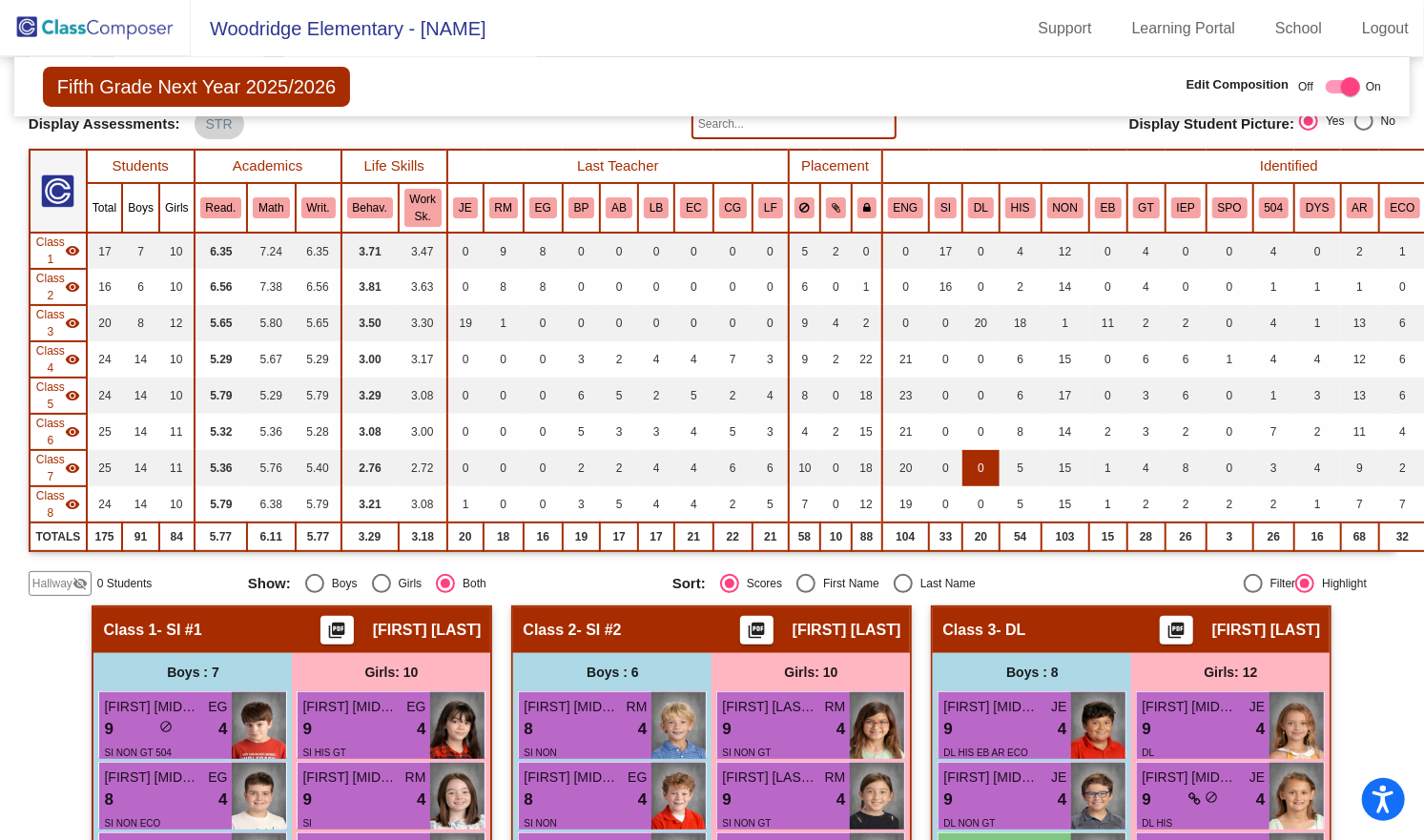 scroll, scrollTop: 0, scrollLeft: 0, axis: both 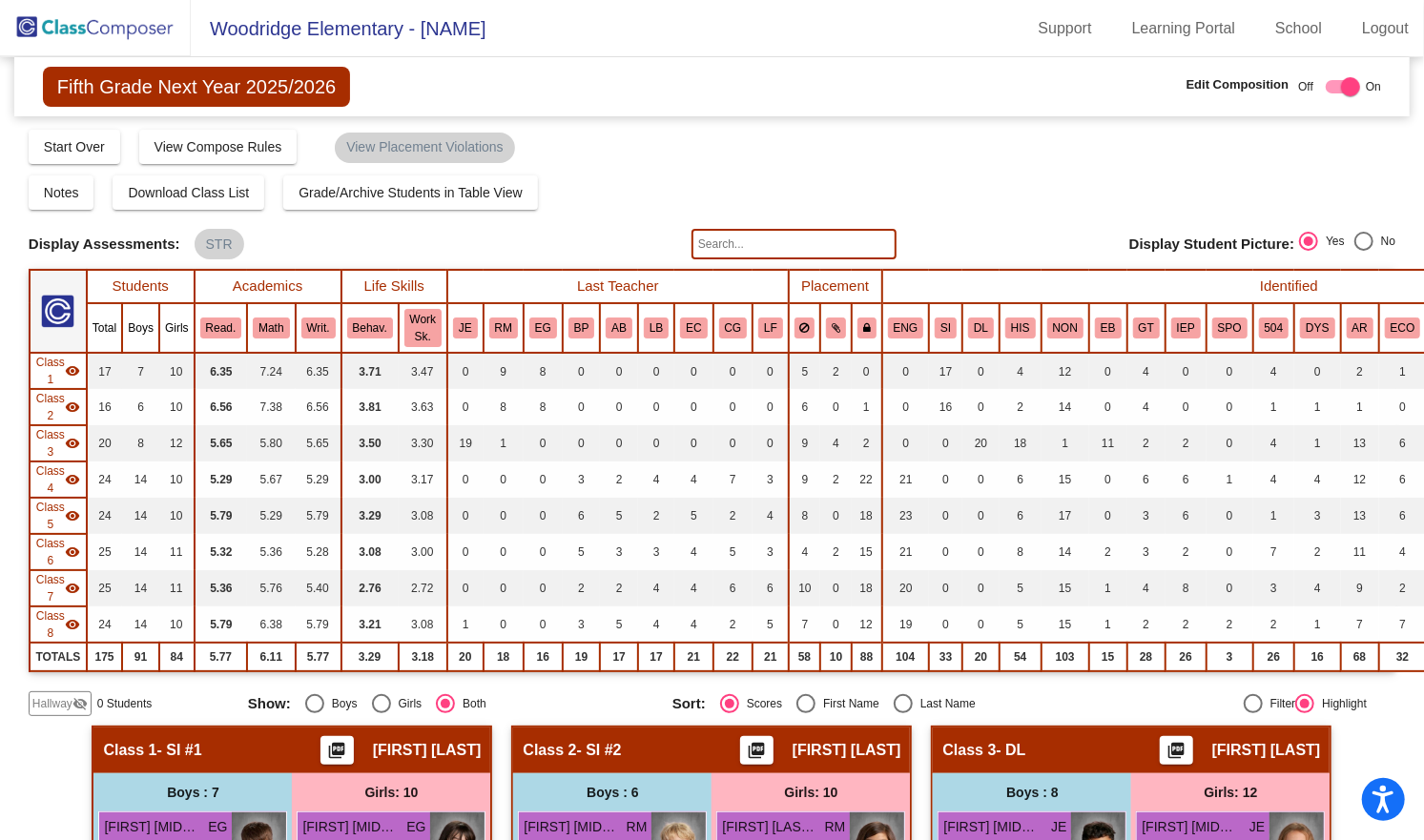 click 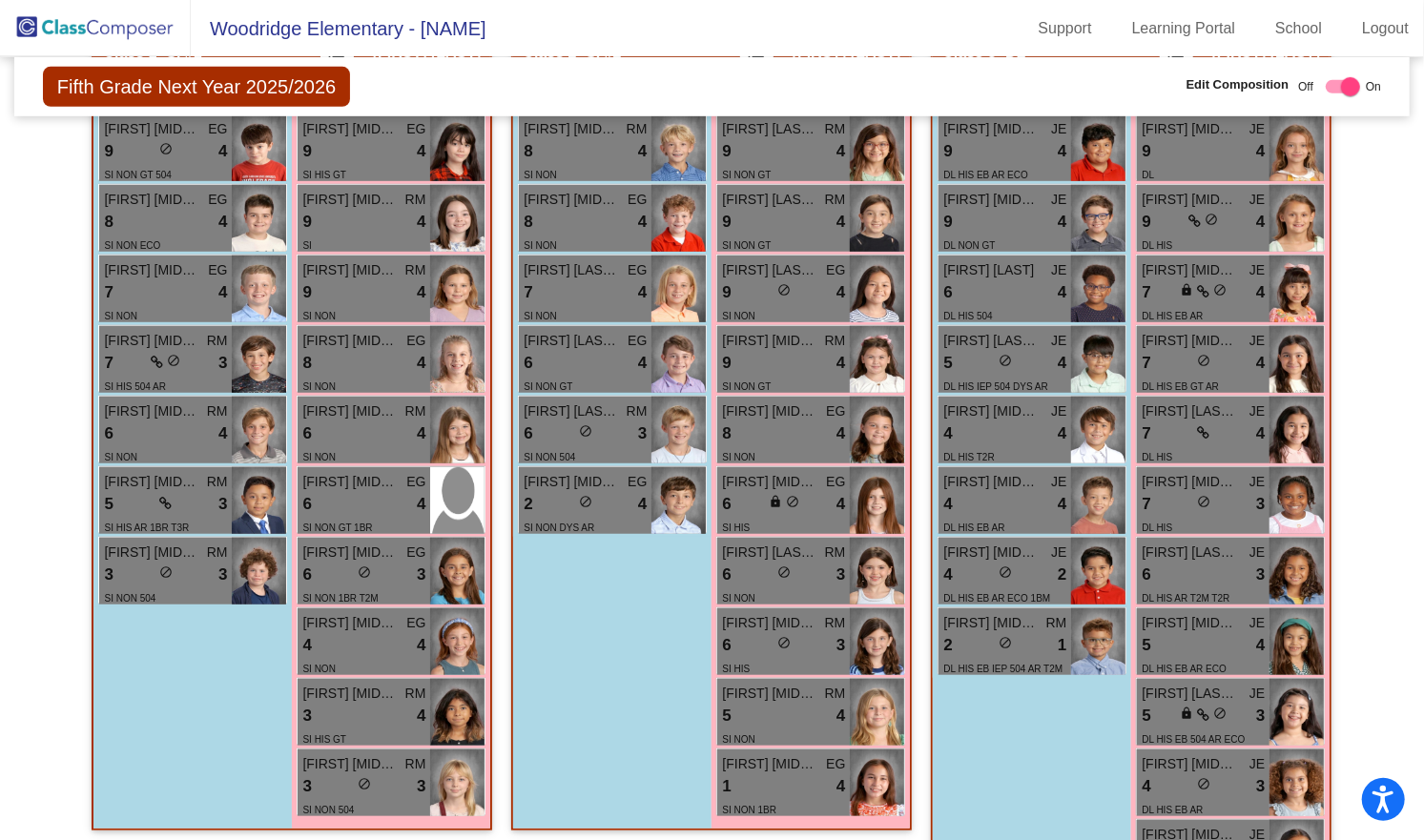 scroll, scrollTop: 0, scrollLeft: 0, axis: both 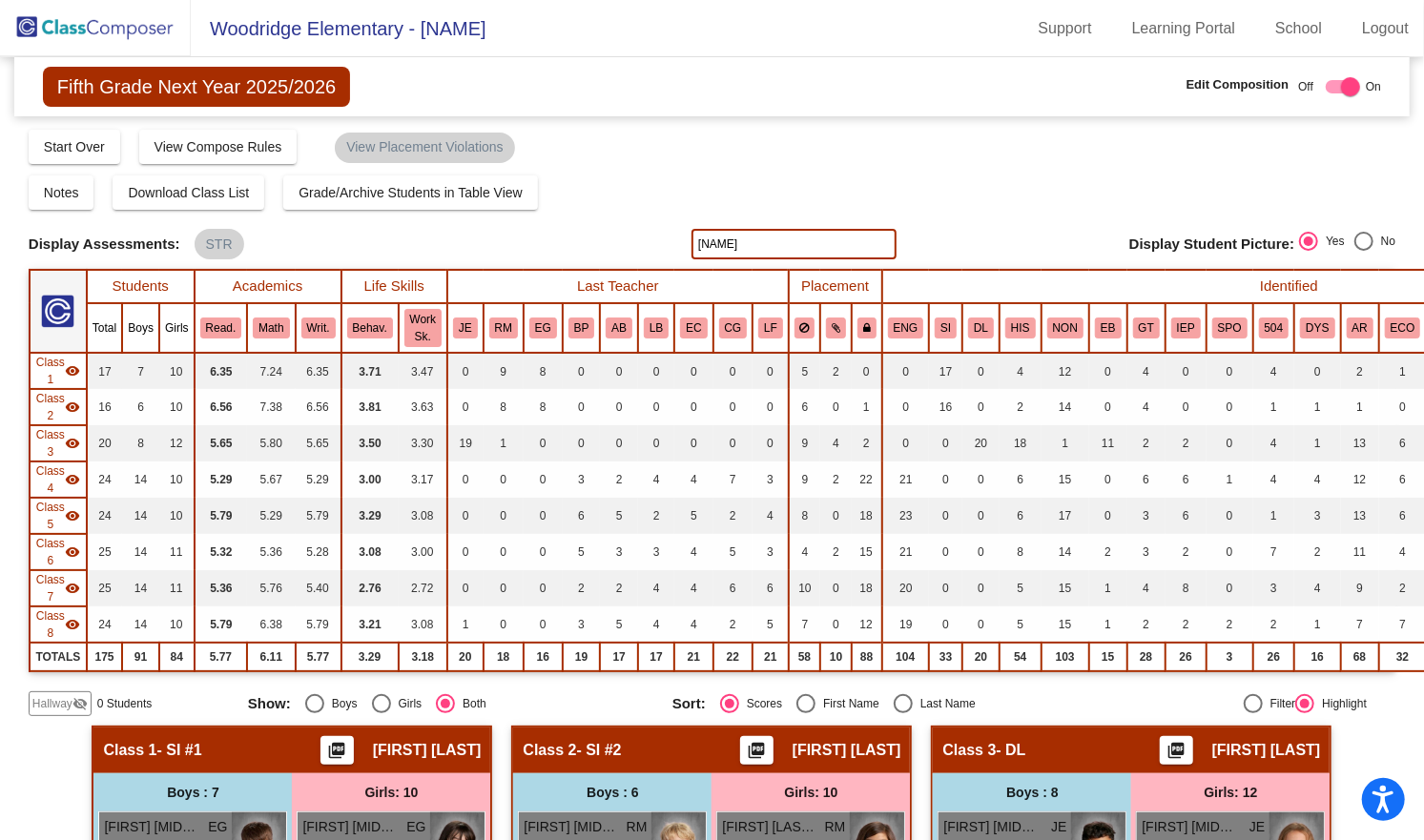 type on "R" 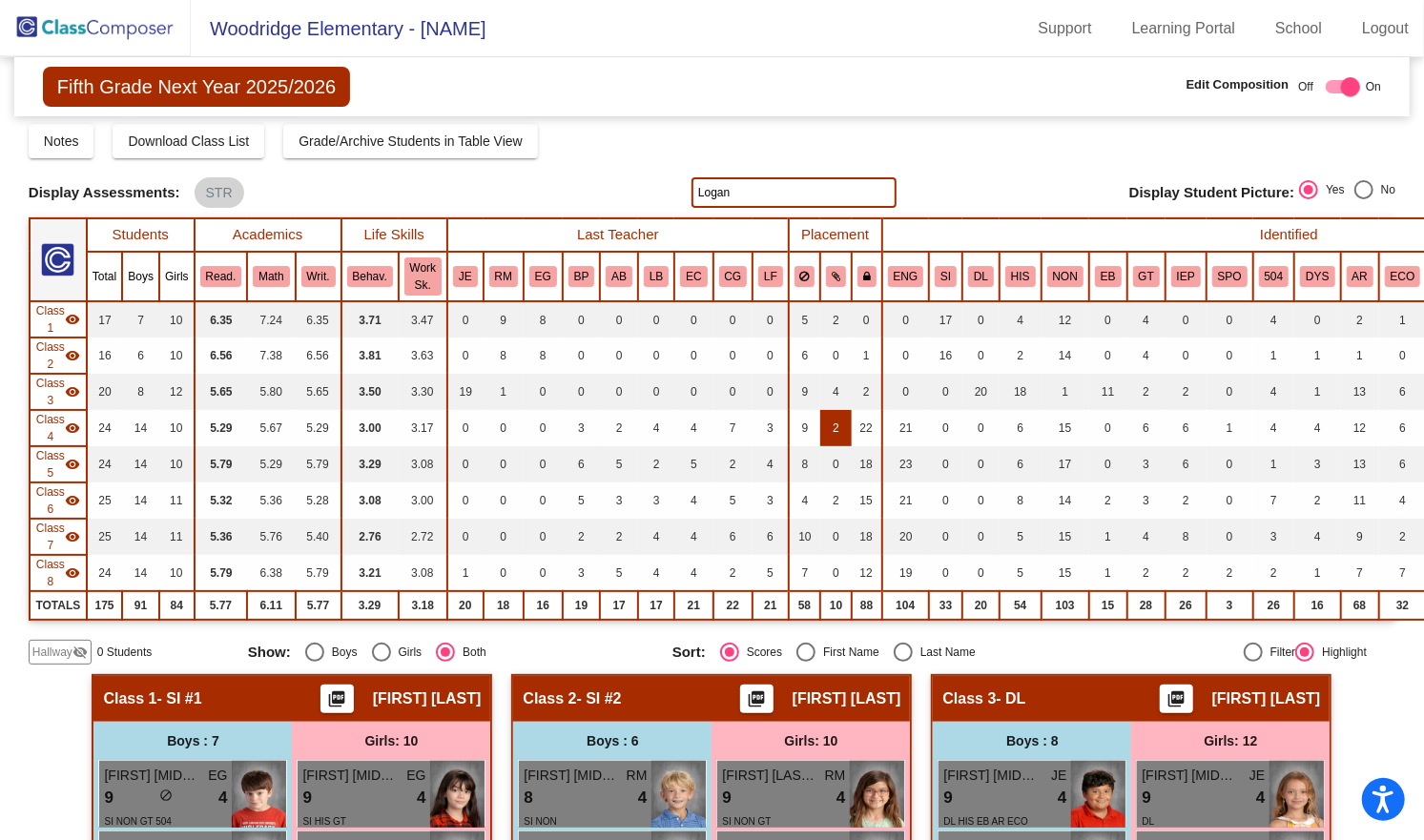 scroll, scrollTop: 39, scrollLeft: 0, axis: vertical 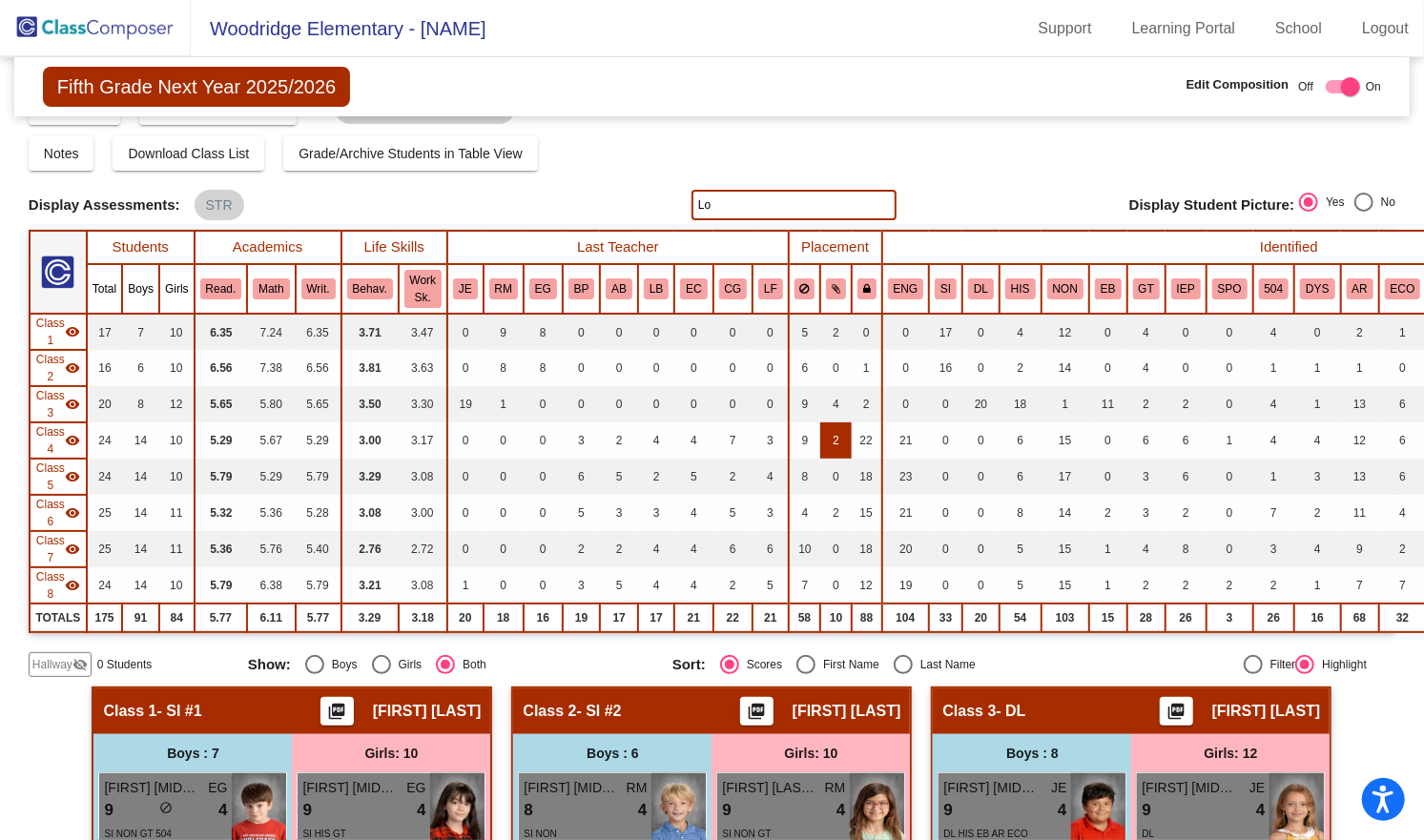 type on "L" 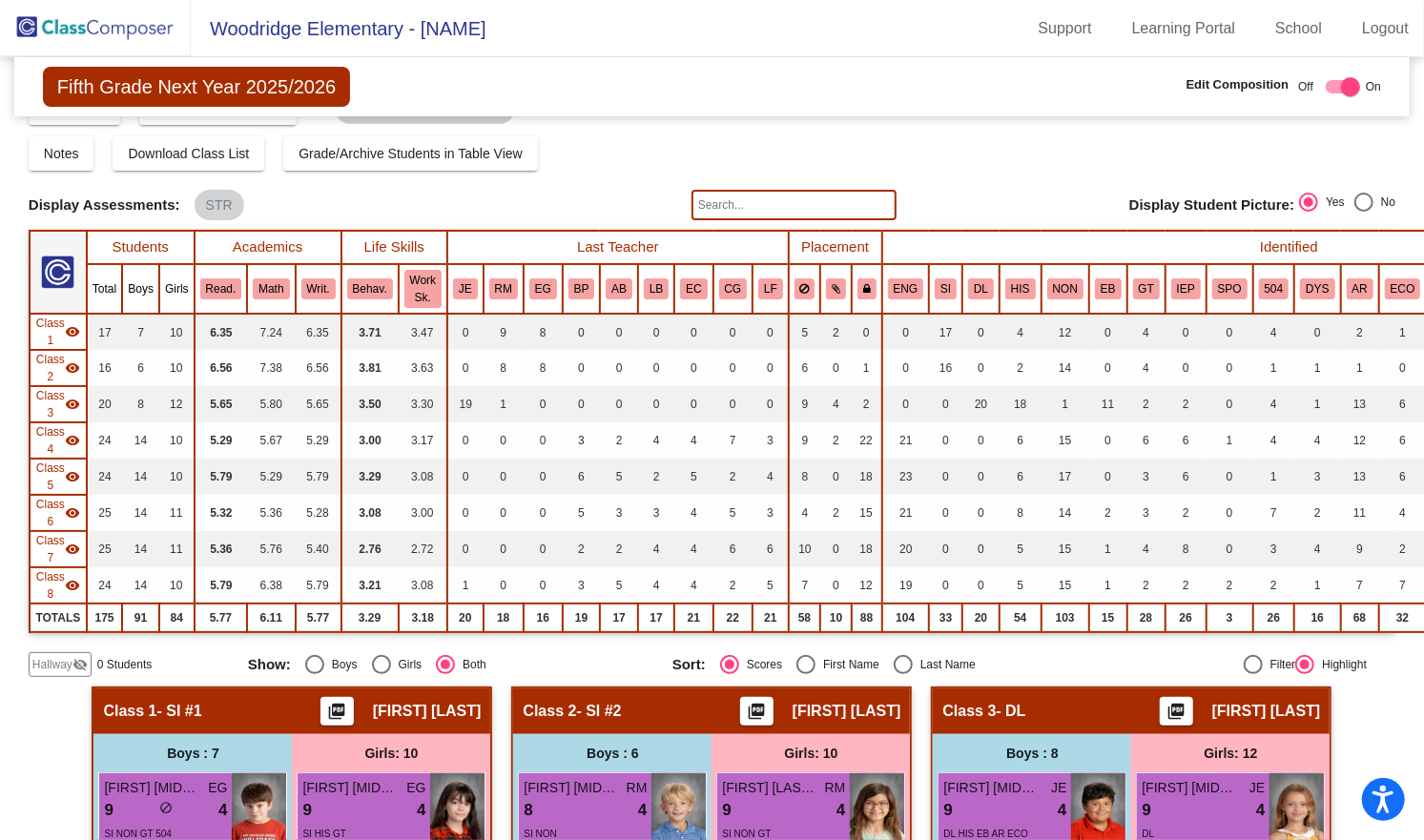 scroll, scrollTop: 0, scrollLeft: 0, axis: both 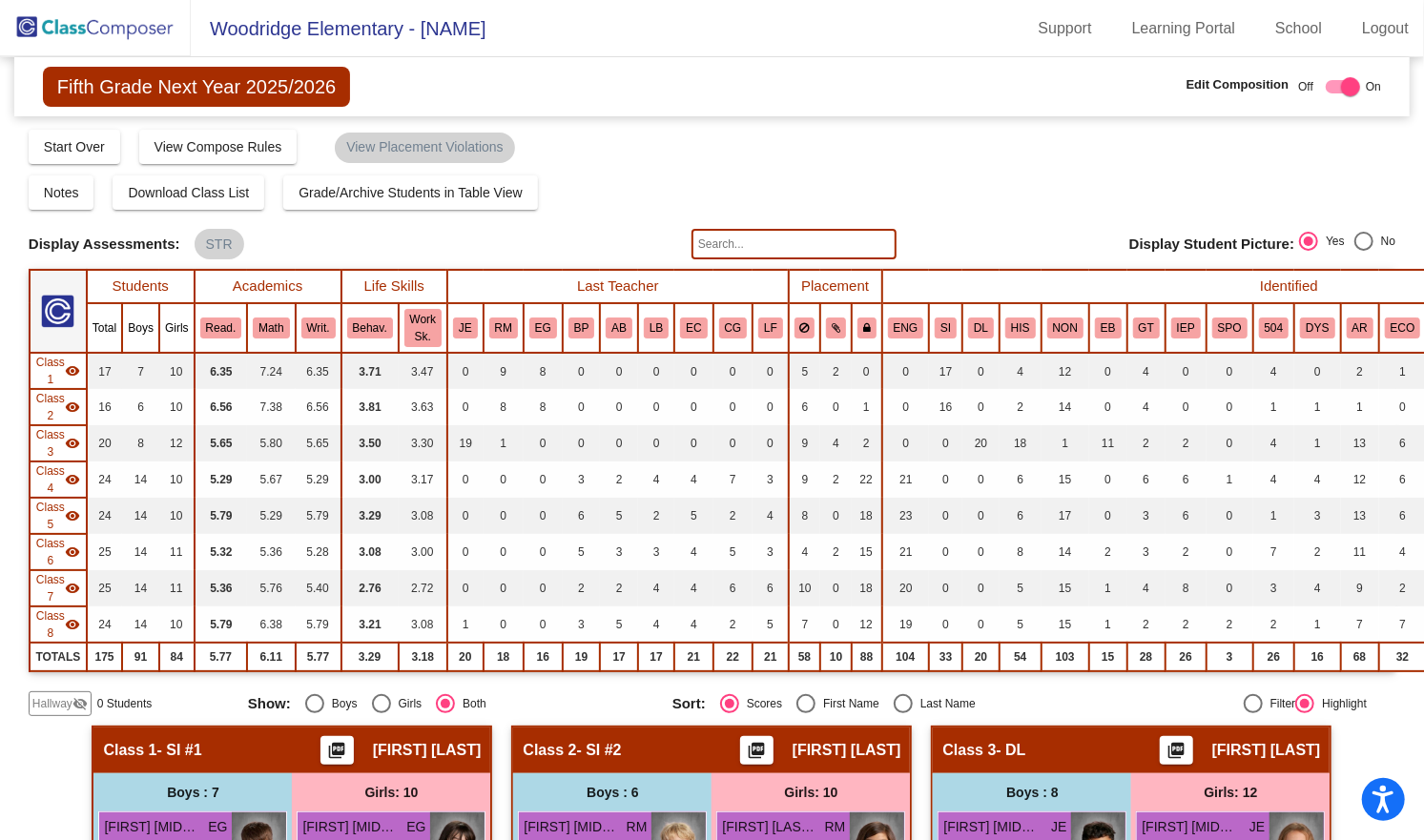 type 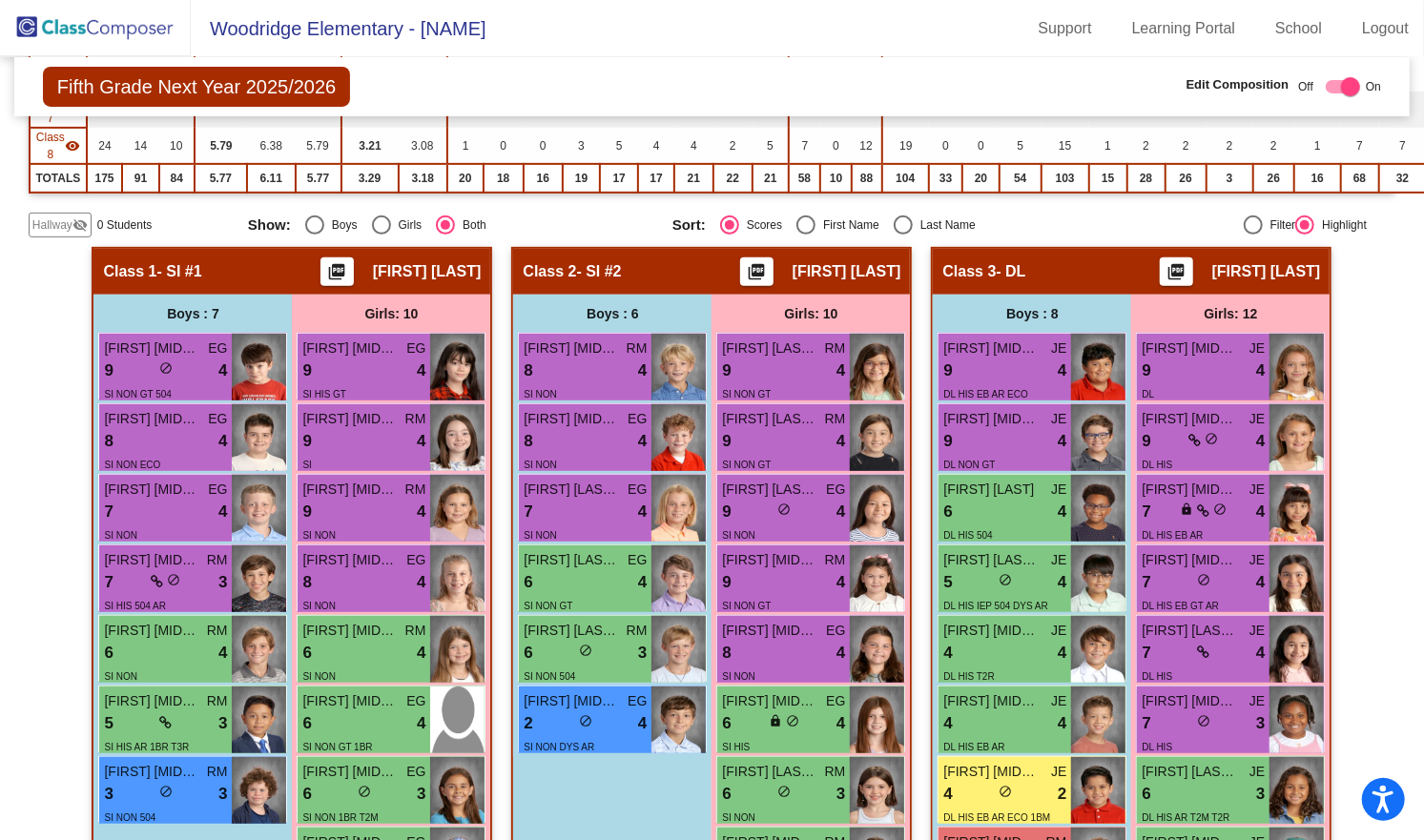 scroll, scrollTop: 0, scrollLeft: 0, axis: both 